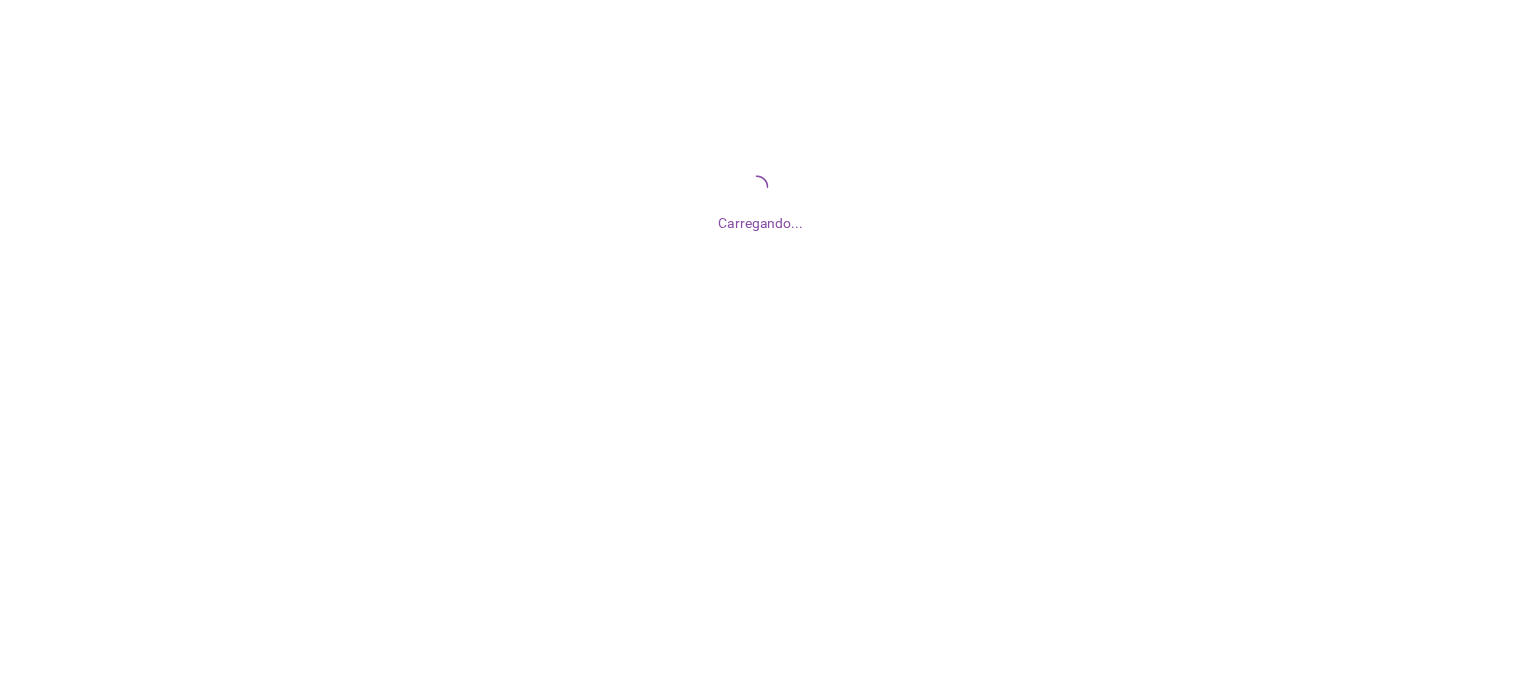 scroll, scrollTop: 0, scrollLeft: 0, axis: both 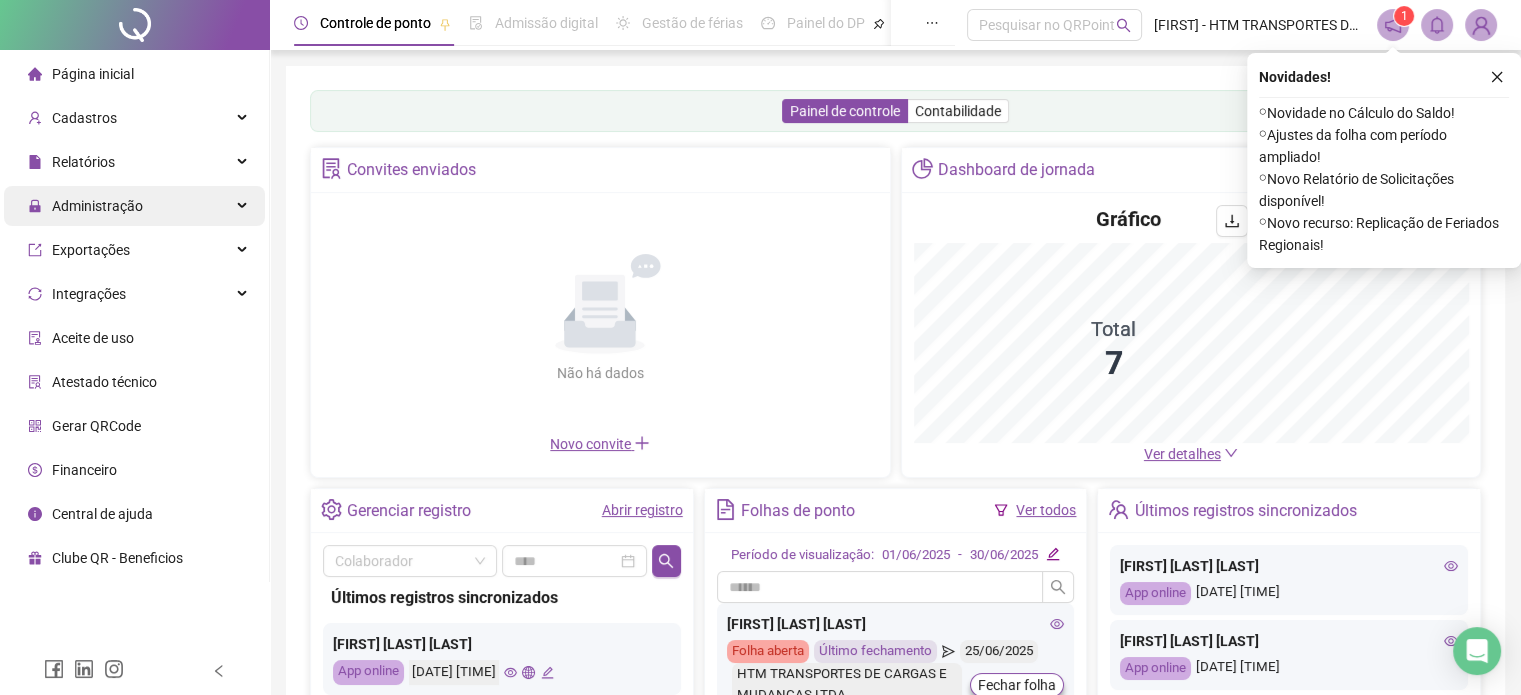 click on "Administração" at bounding box center [97, 206] 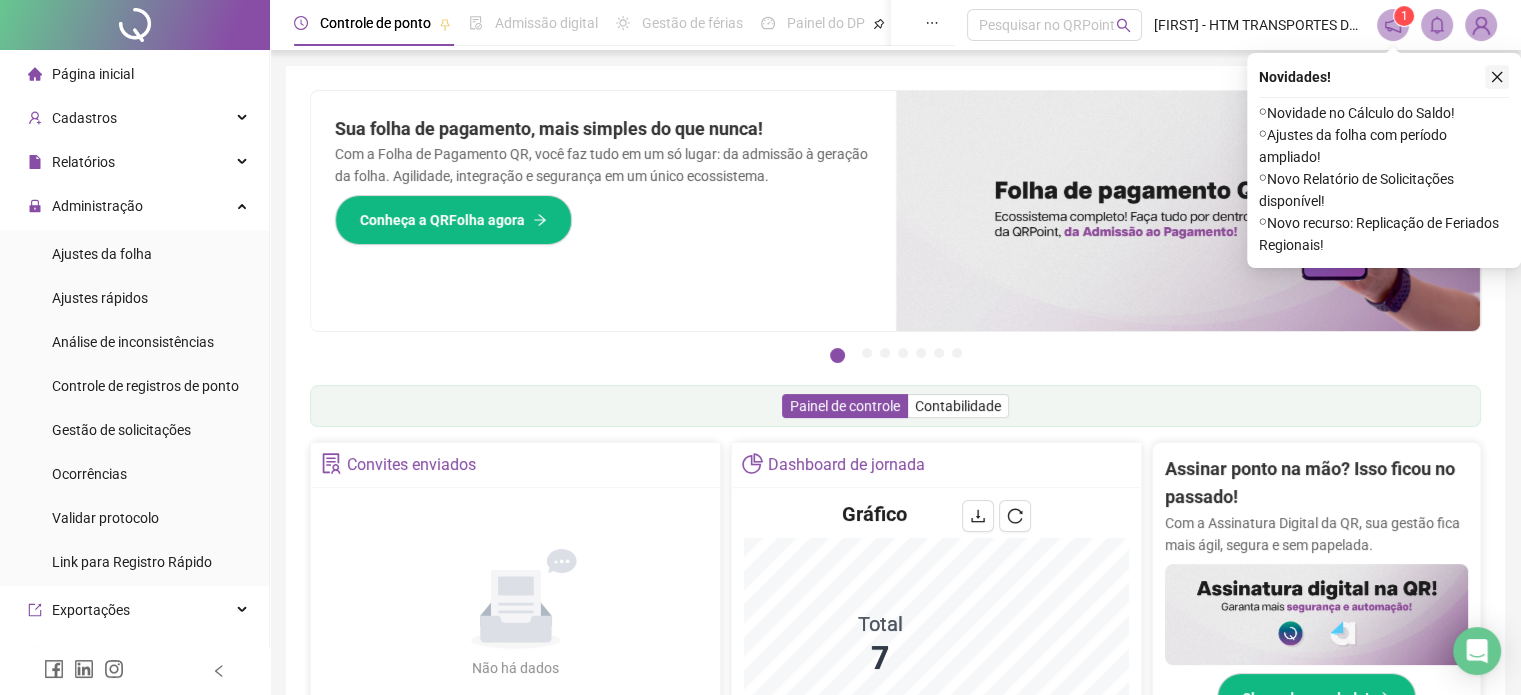 click 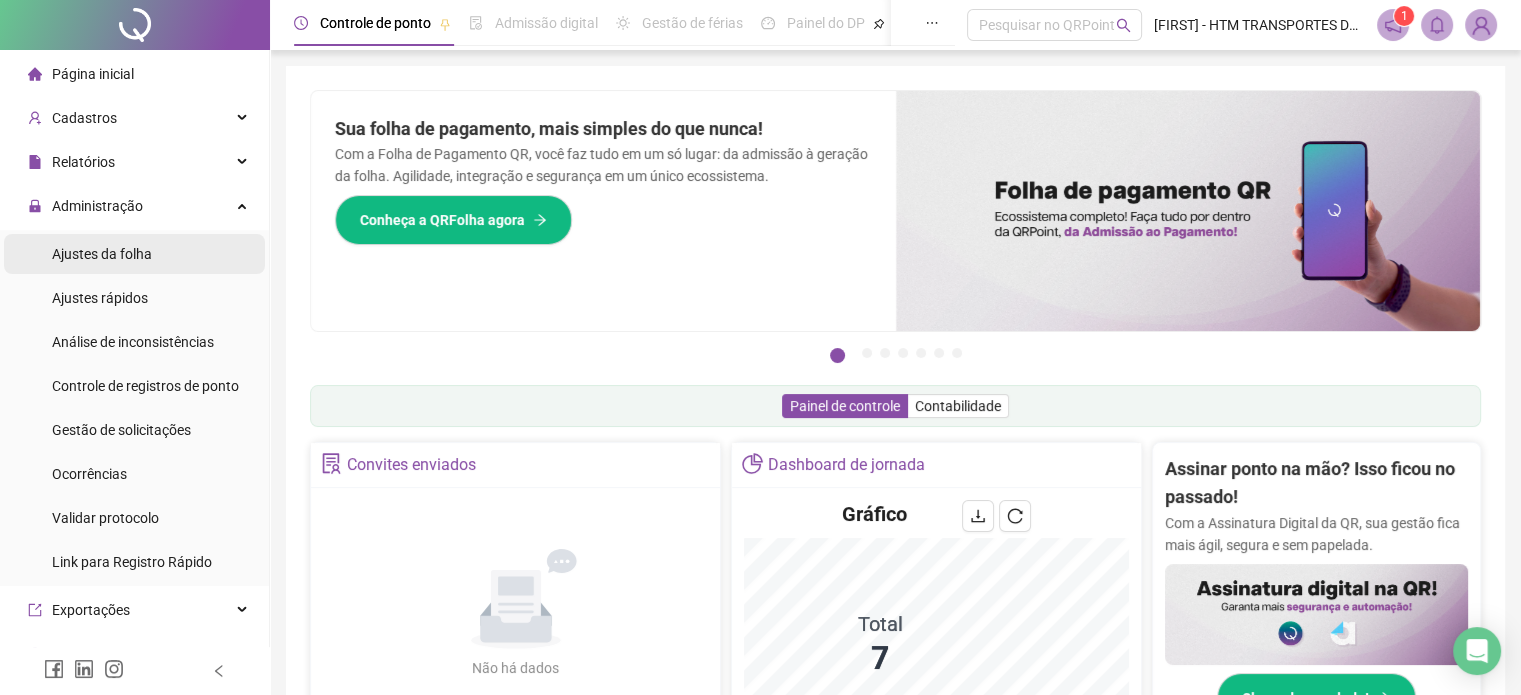 click on "Ajustes da folha" at bounding box center [102, 254] 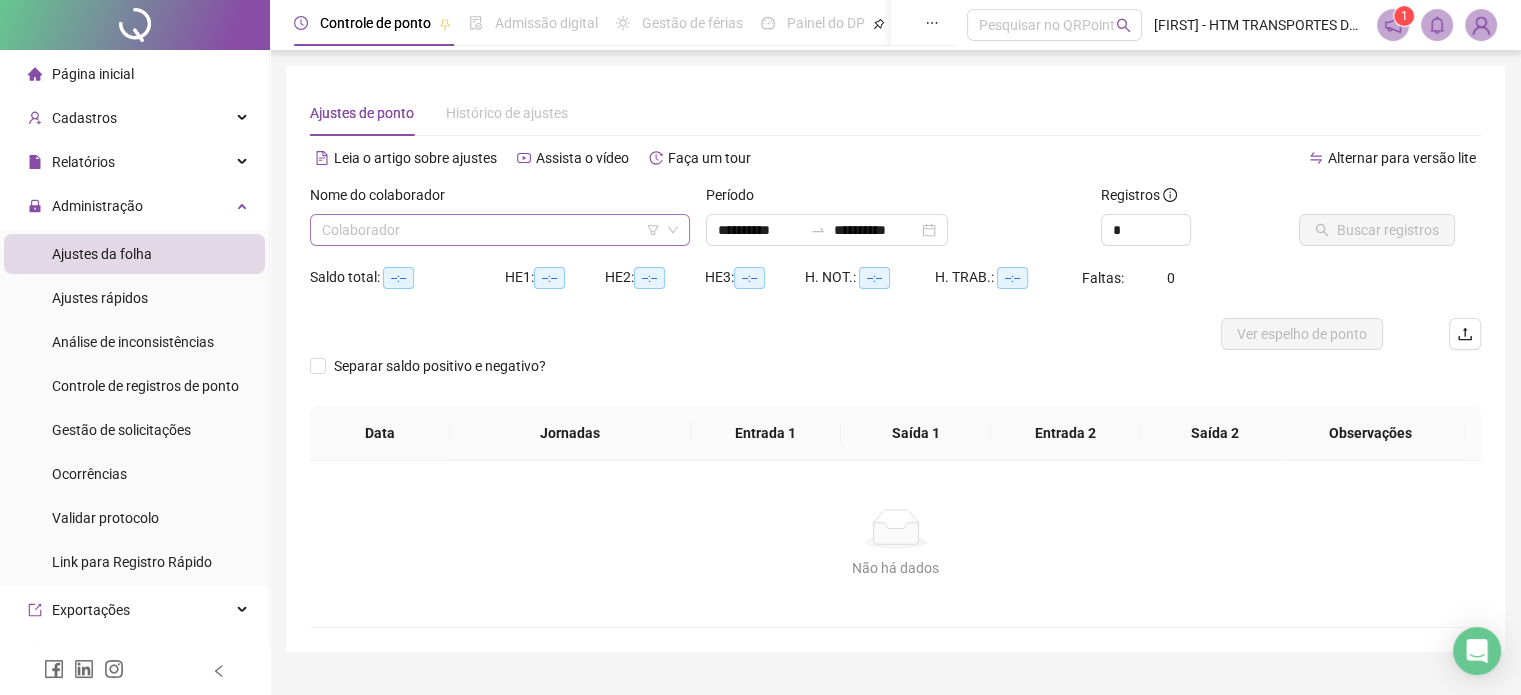 click at bounding box center [494, 230] 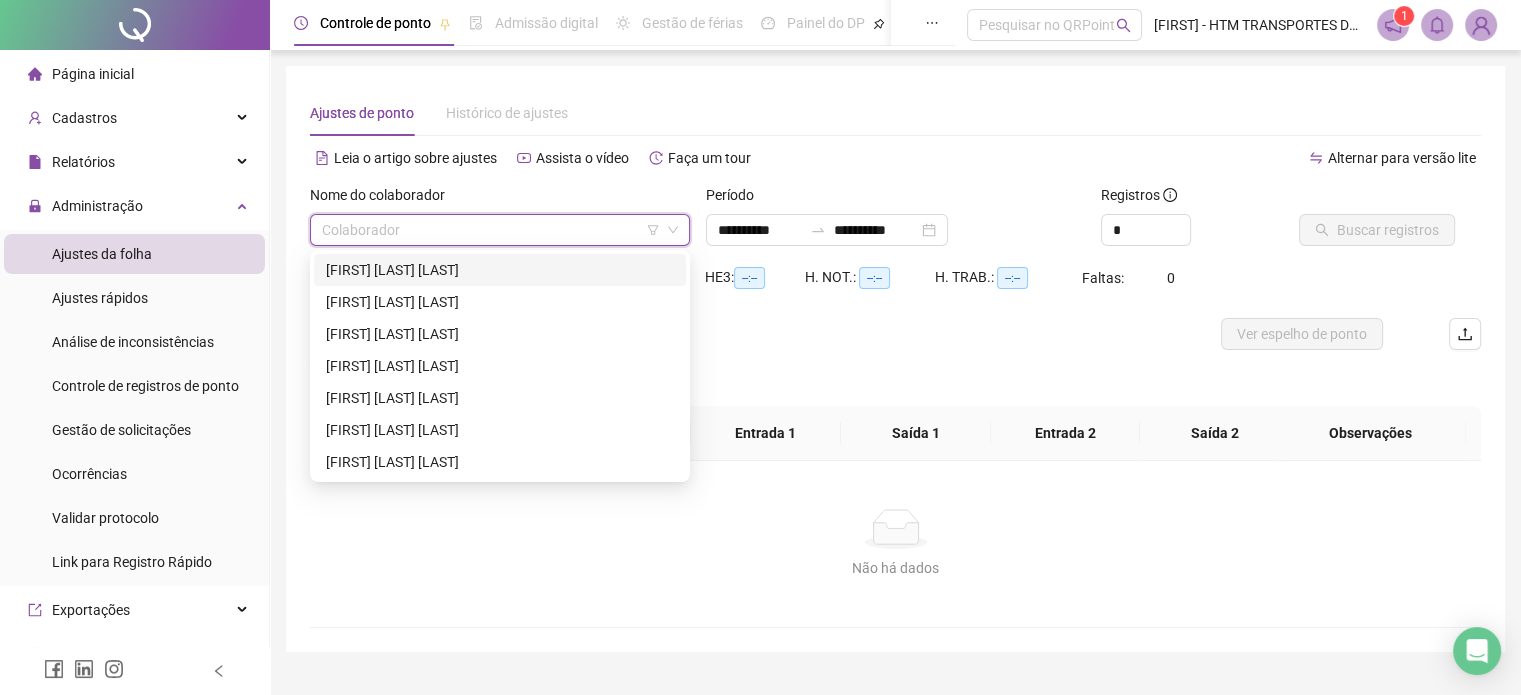 click on "[FIRST] [LAST] [LAST]" at bounding box center (500, 270) 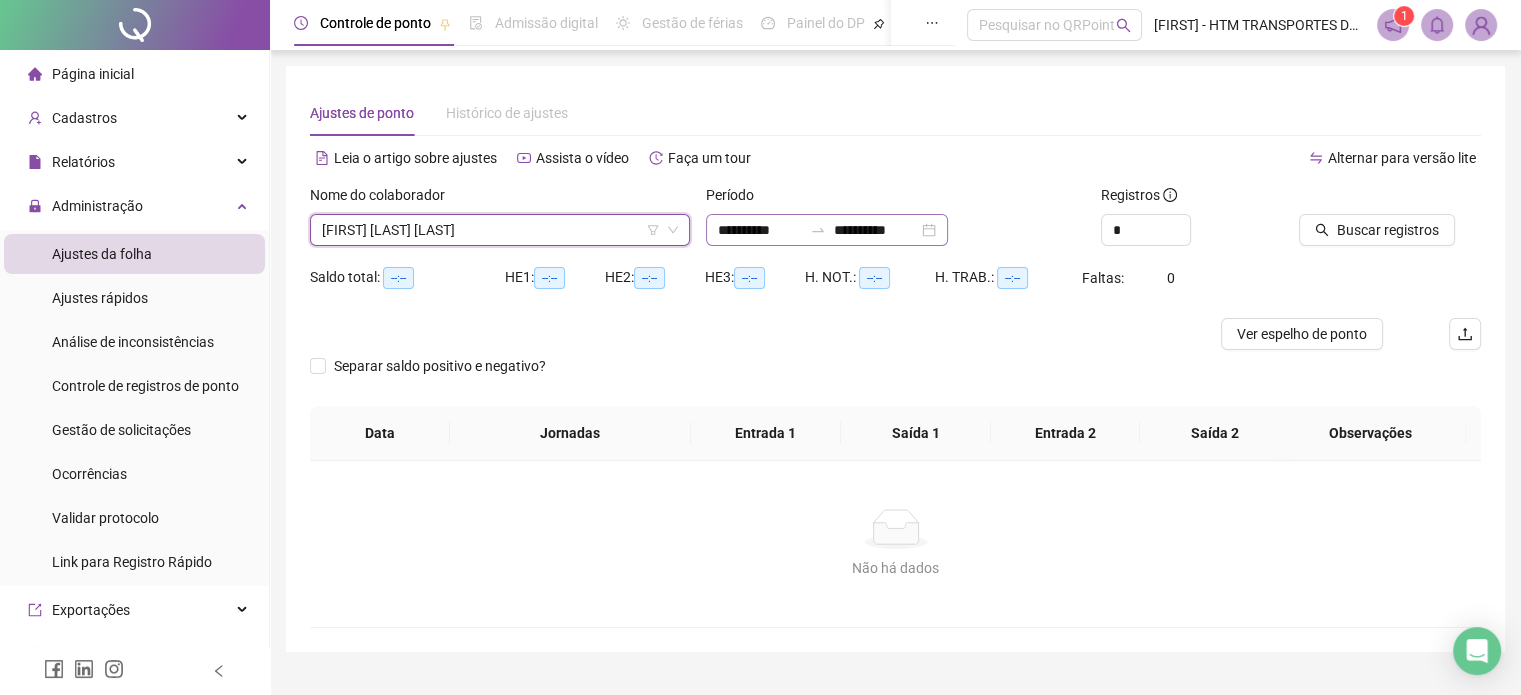 click on "**********" at bounding box center [827, 230] 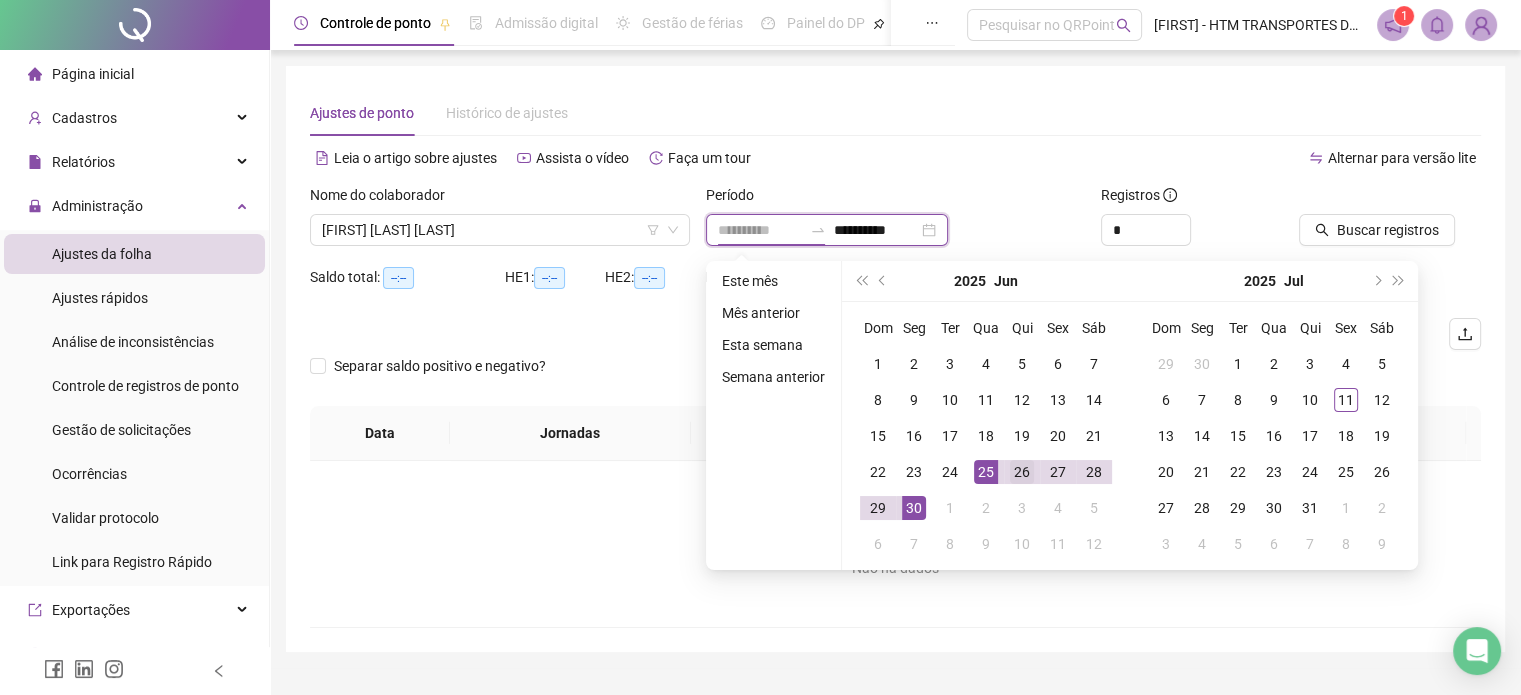 type on "**********" 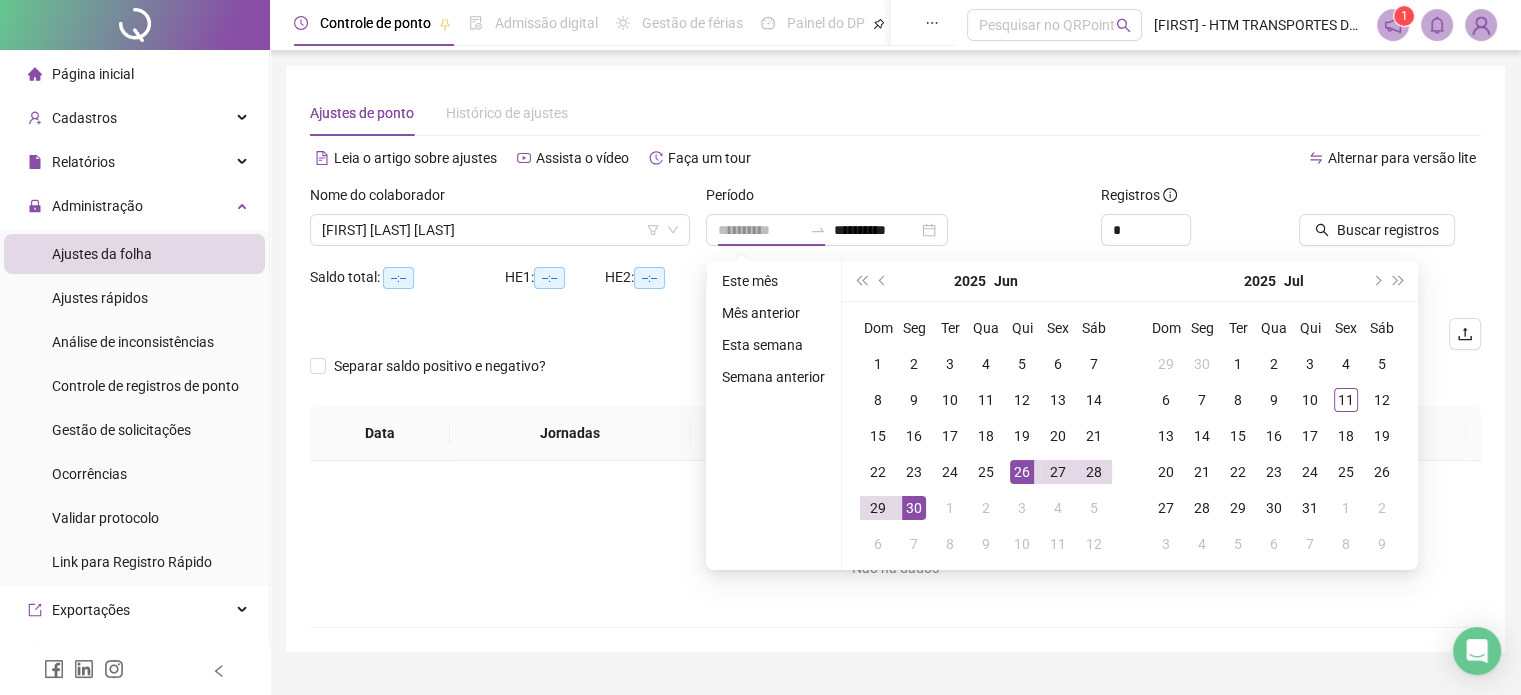 click on "26" at bounding box center (1022, 472) 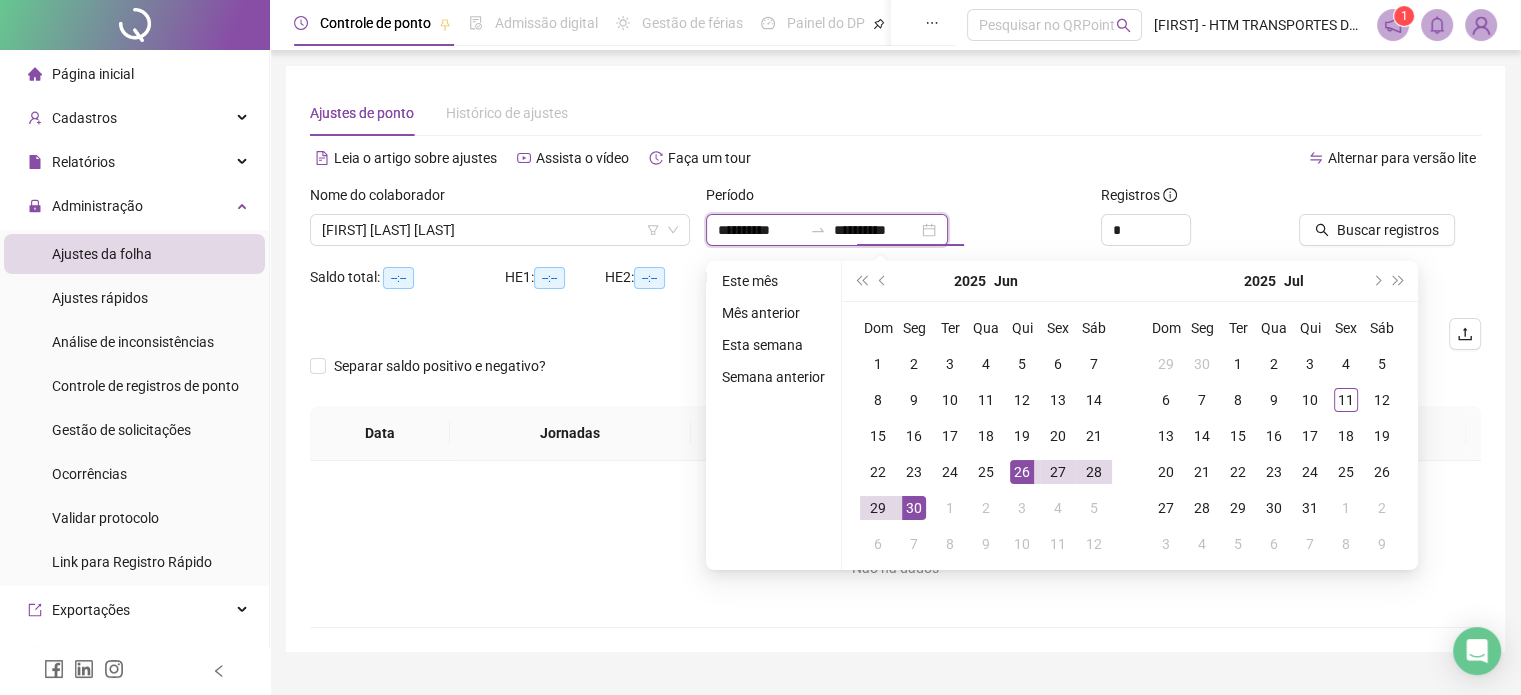 click on "**********" at bounding box center (827, 230) 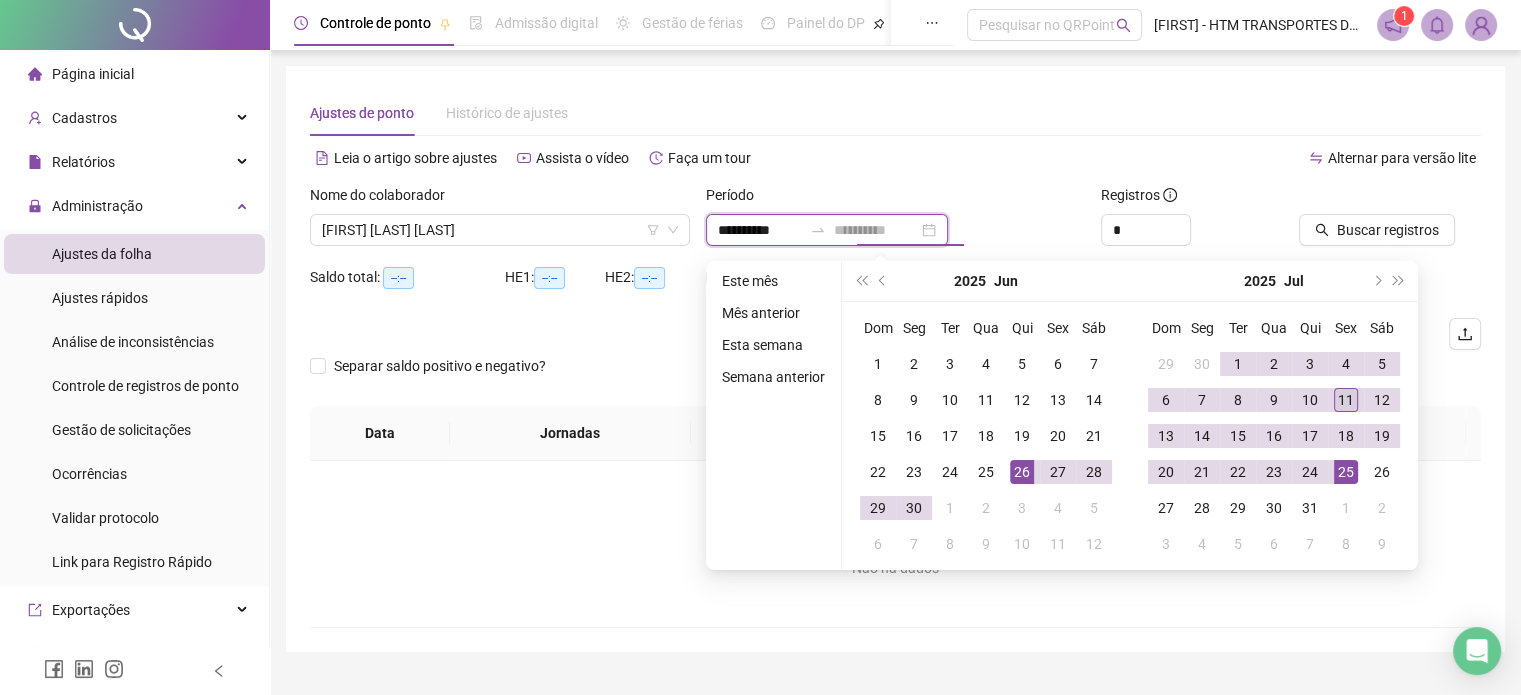 type on "**********" 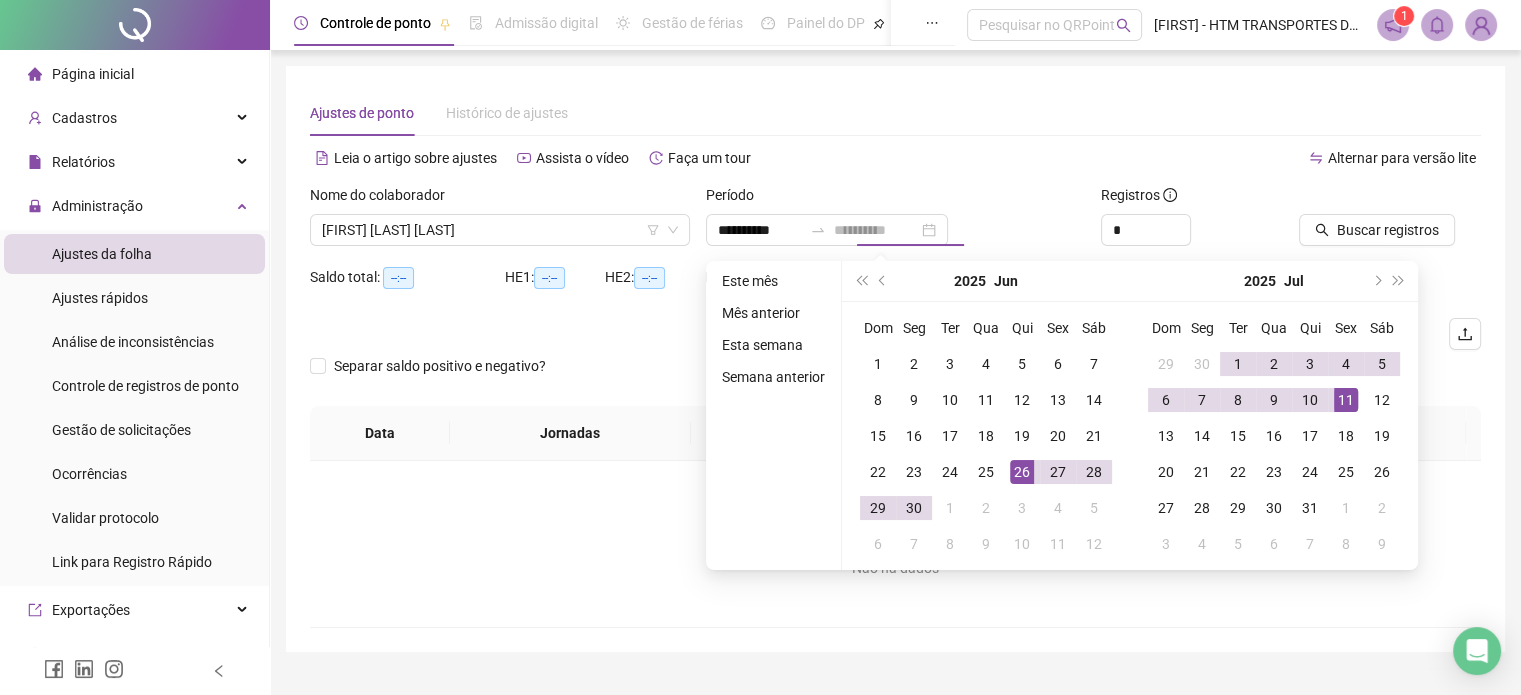 click on "11" at bounding box center [1346, 400] 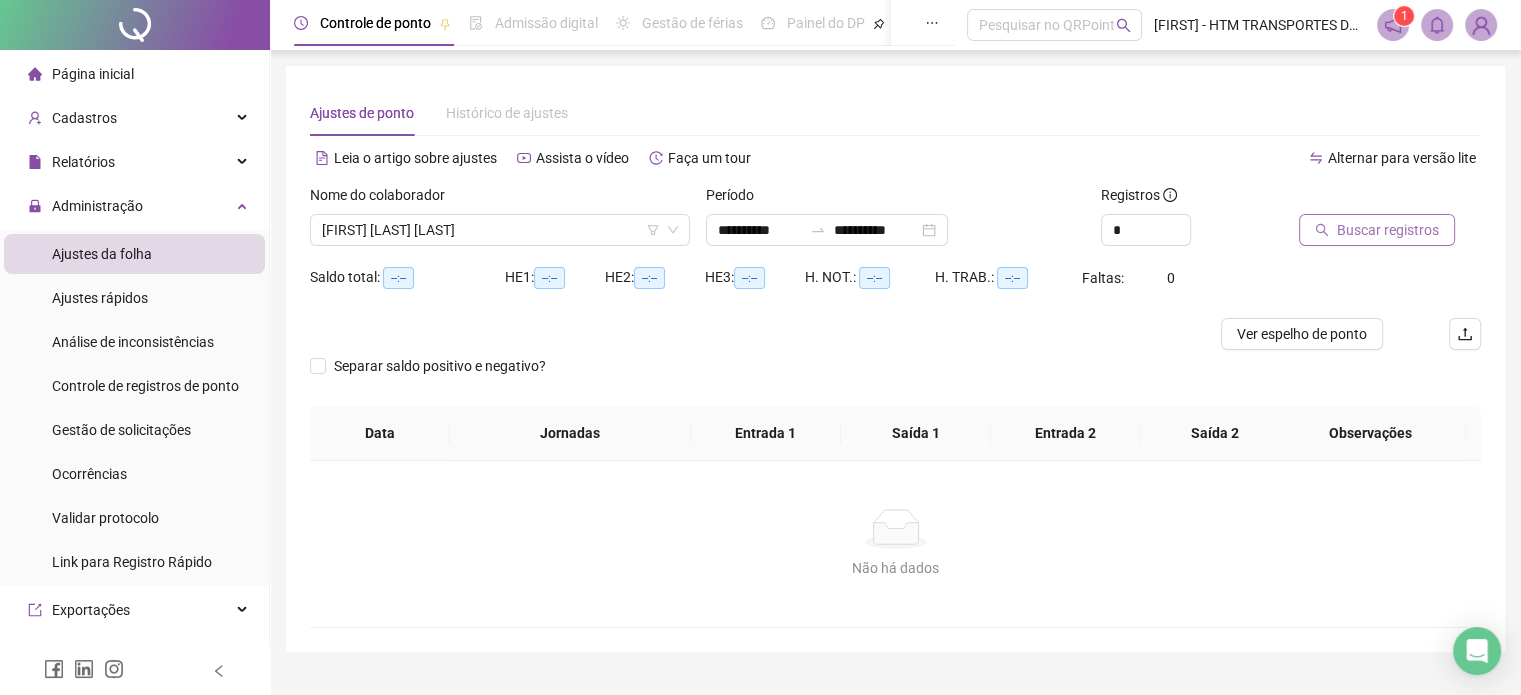 click on "Buscar registros" at bounding box center [1388, 230] 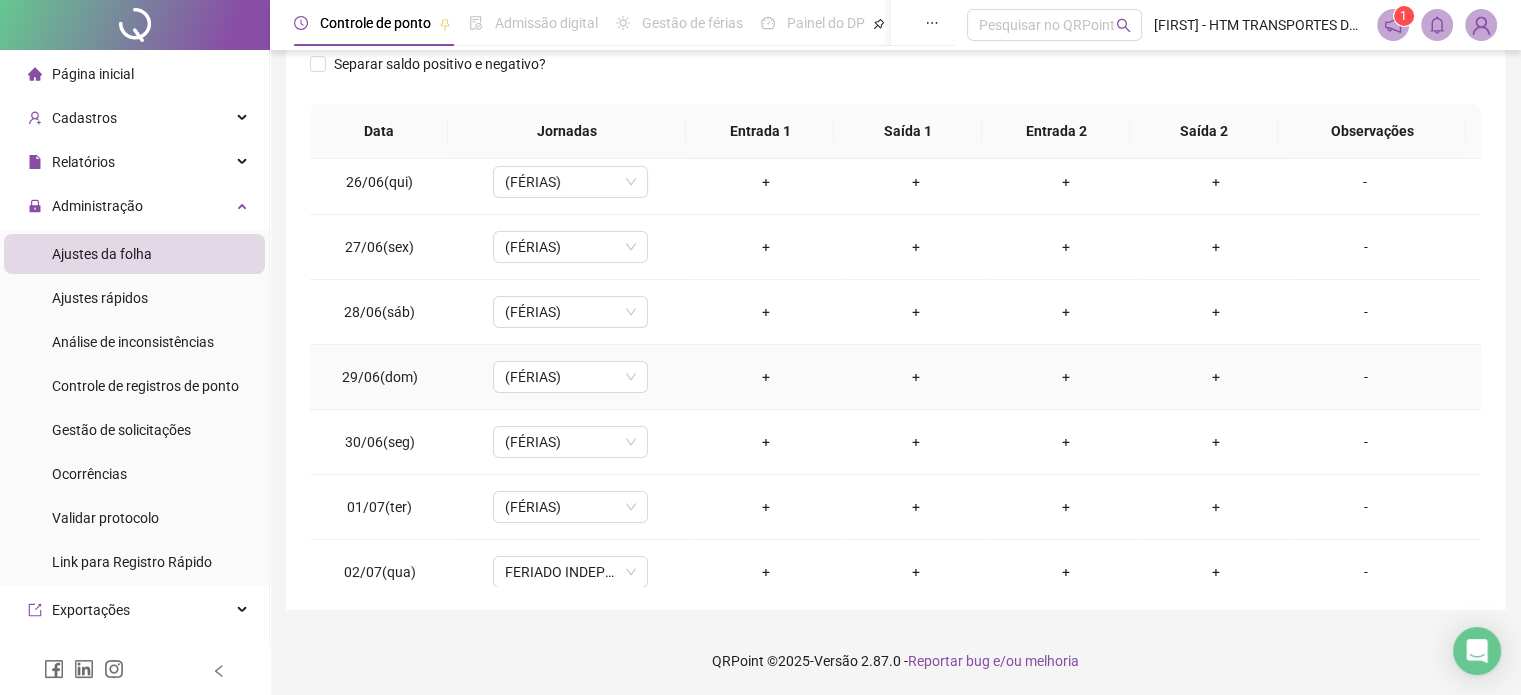 scroll, scrollTop: 0, scrollLeft: 0, axis: both 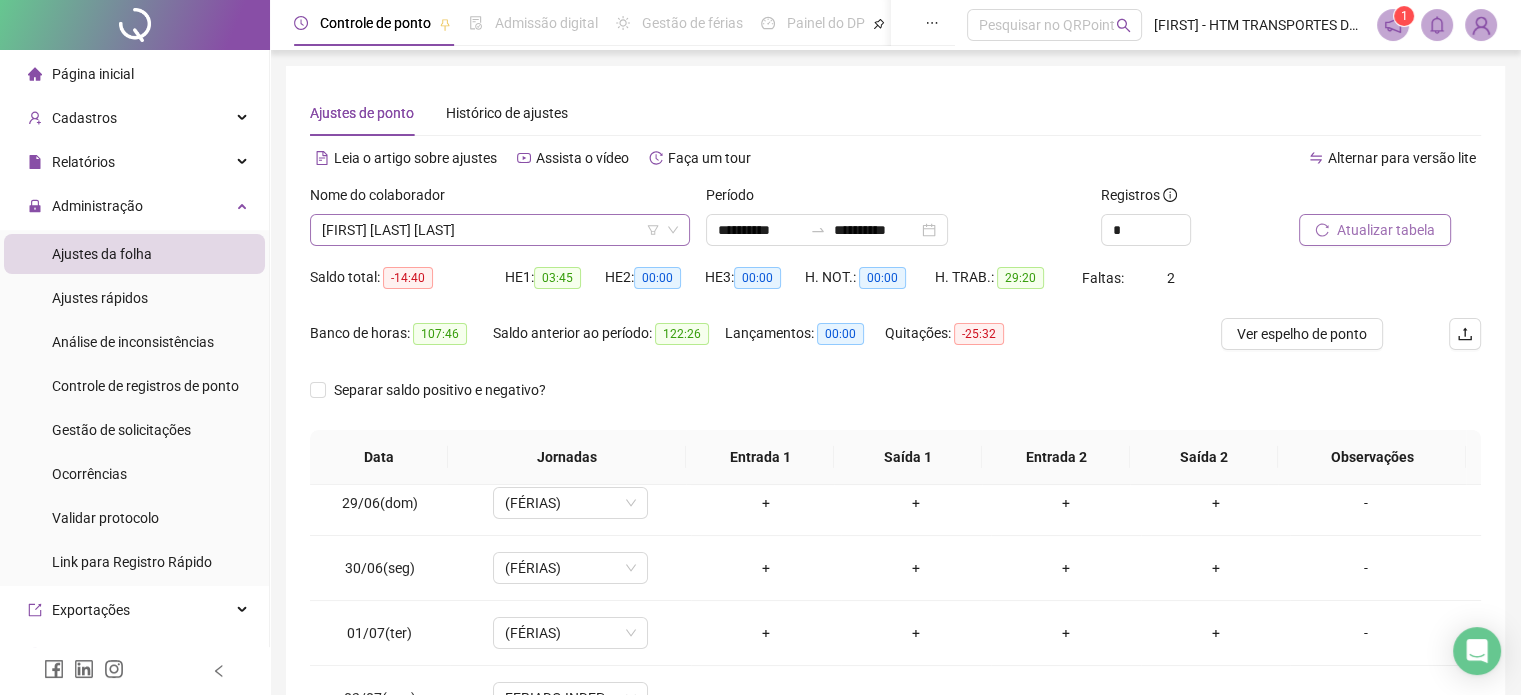 click on "[FIRST] [LAST] [LAST]" at bounding box center (500, 230) 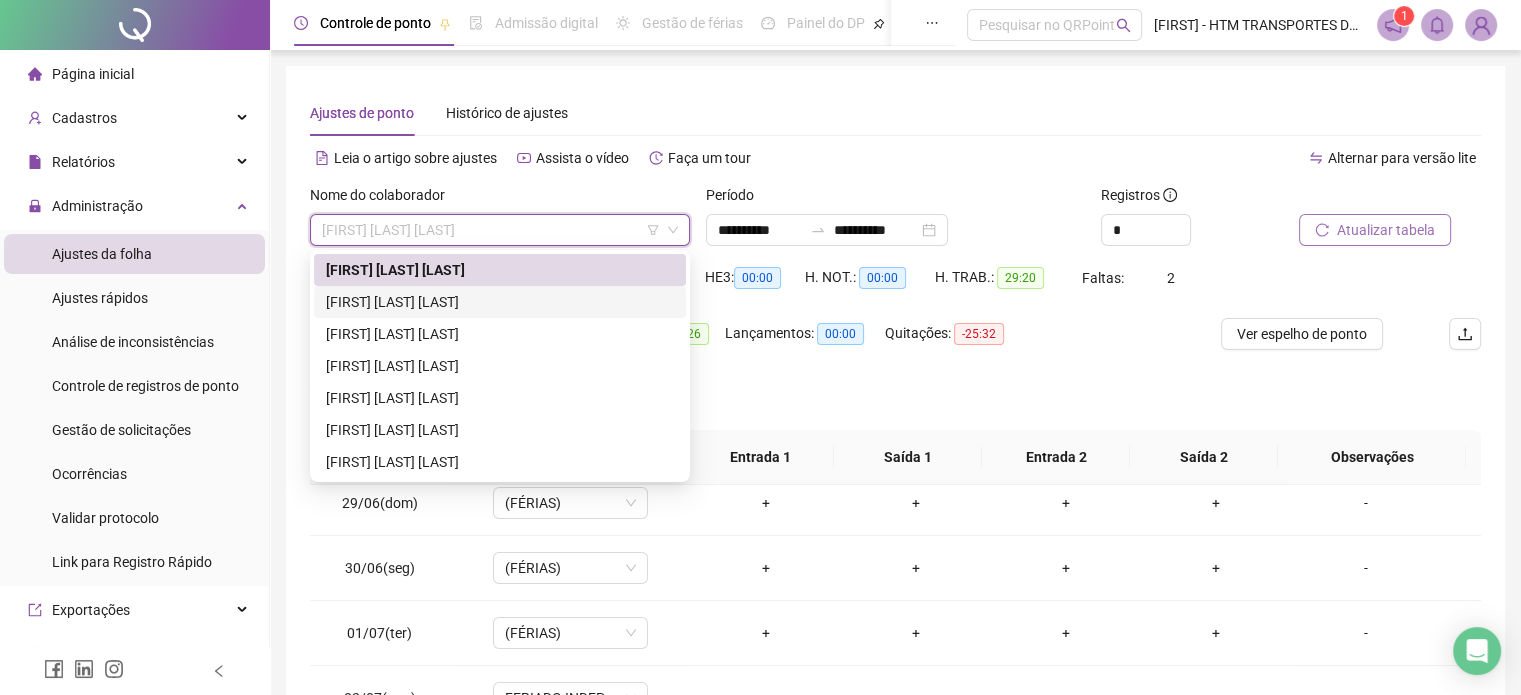 click on "[FIRST] [LAST] [LAST]" at bounding box center (500, 302) 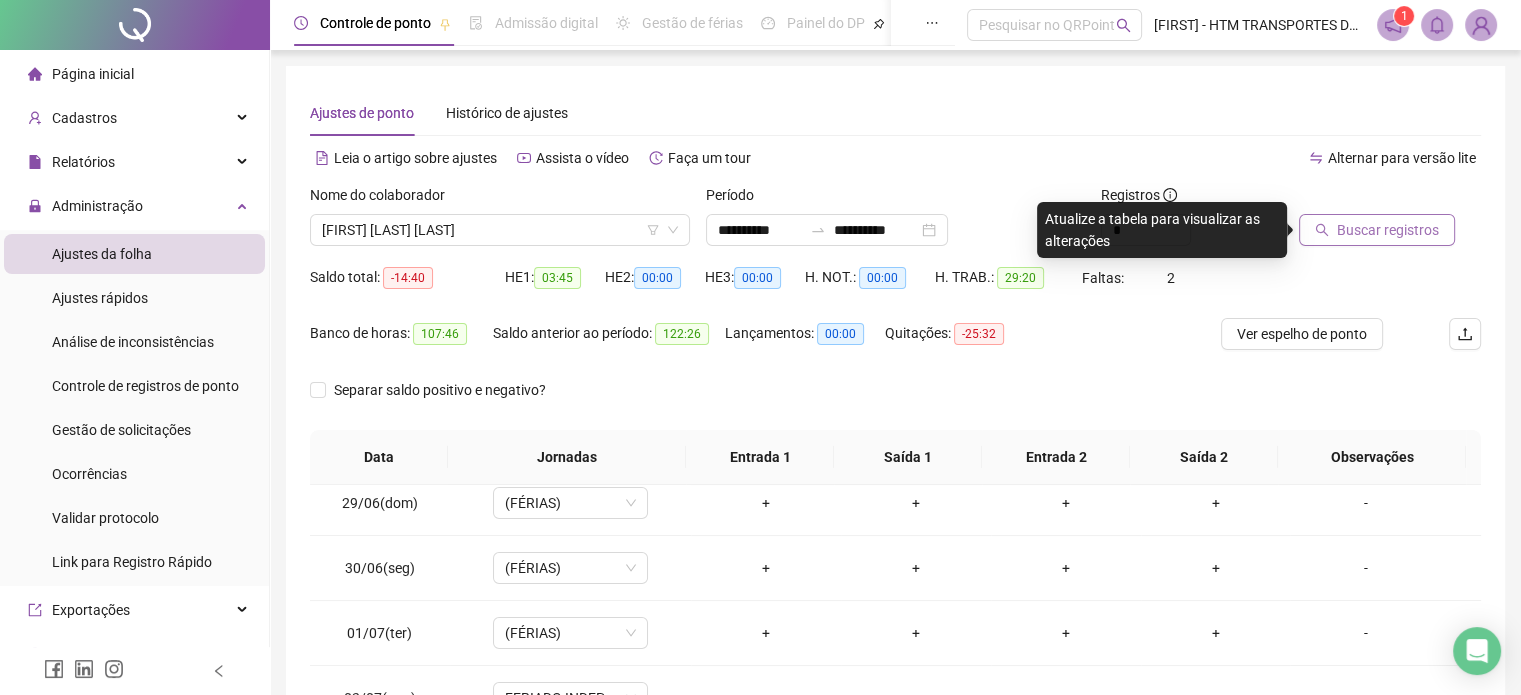 click on "Buscar registros" at bounding box center [1388, 230] 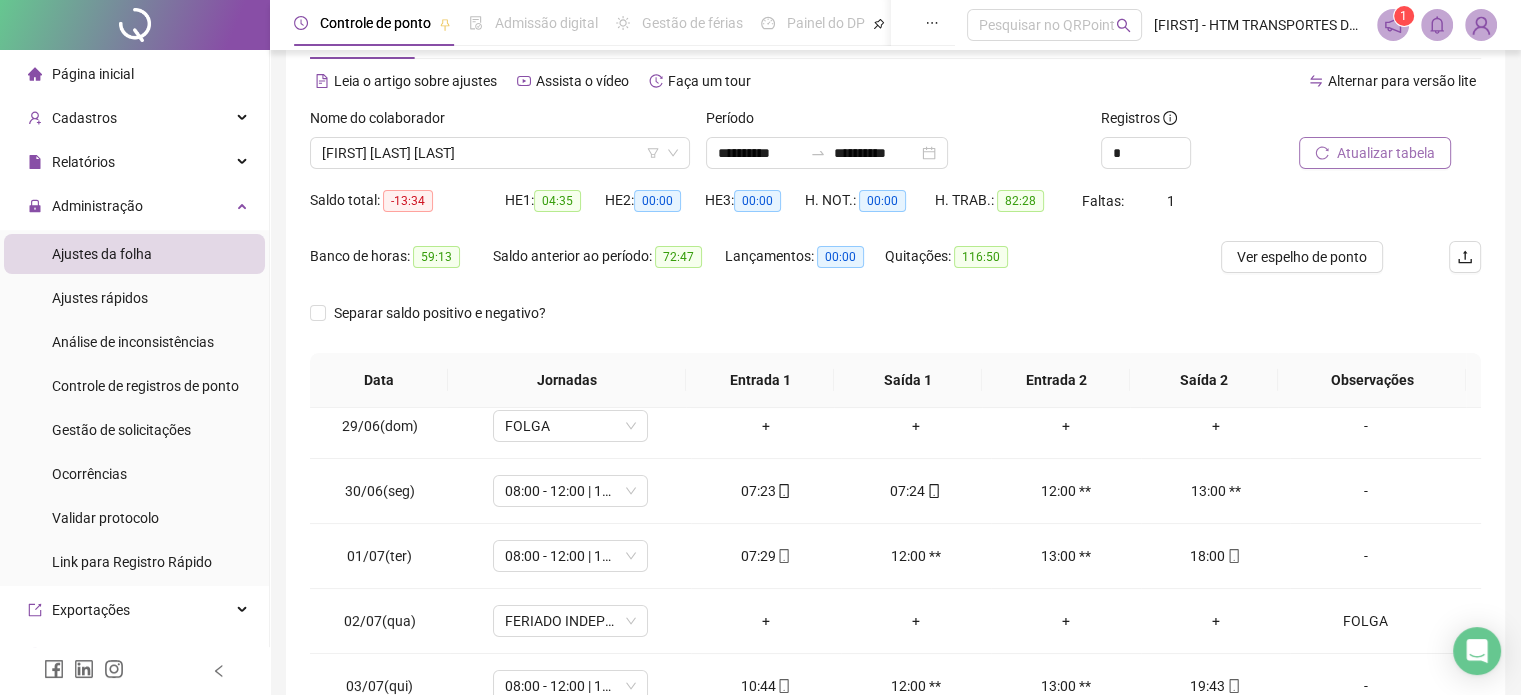scroll, scrollTop: 200, scrollLeft: 0, axis: vertical 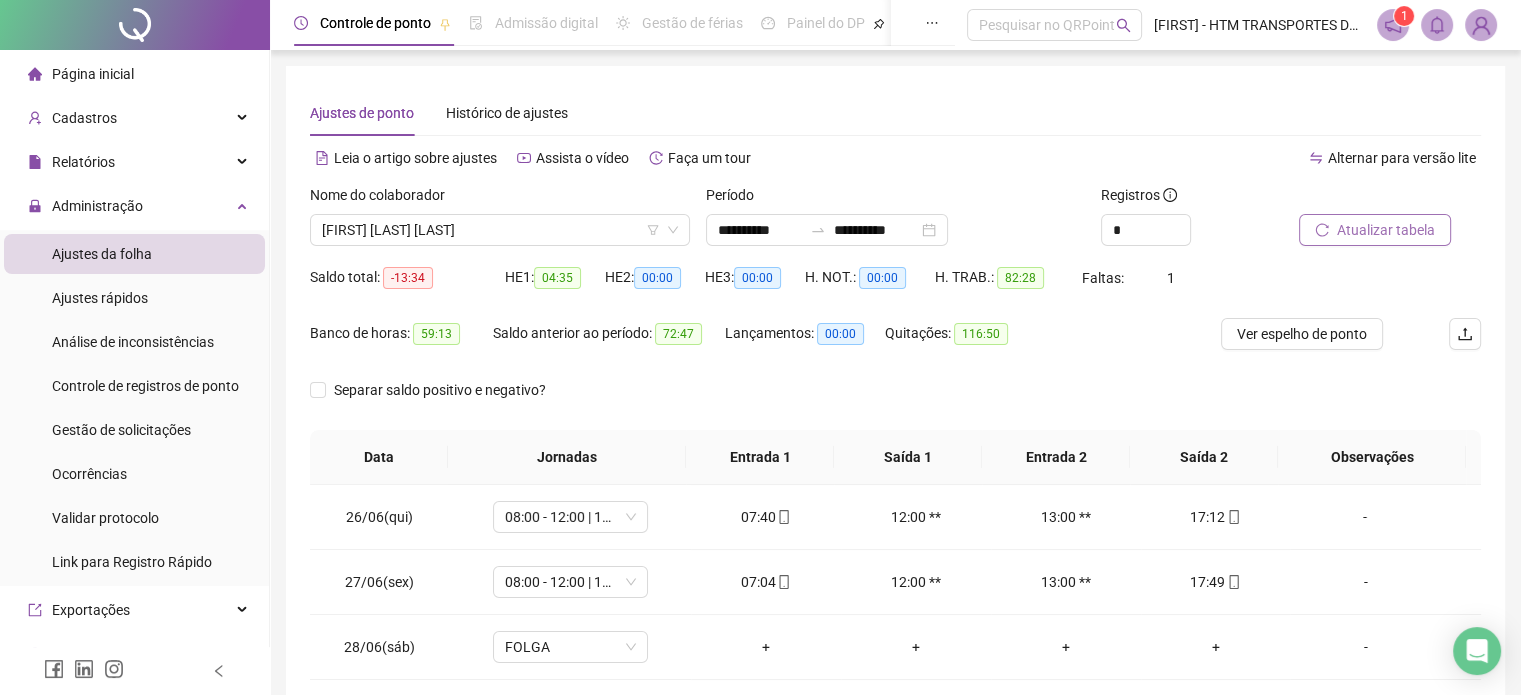 click on "Atualizar tabela" at bounding box center (1386, 230) 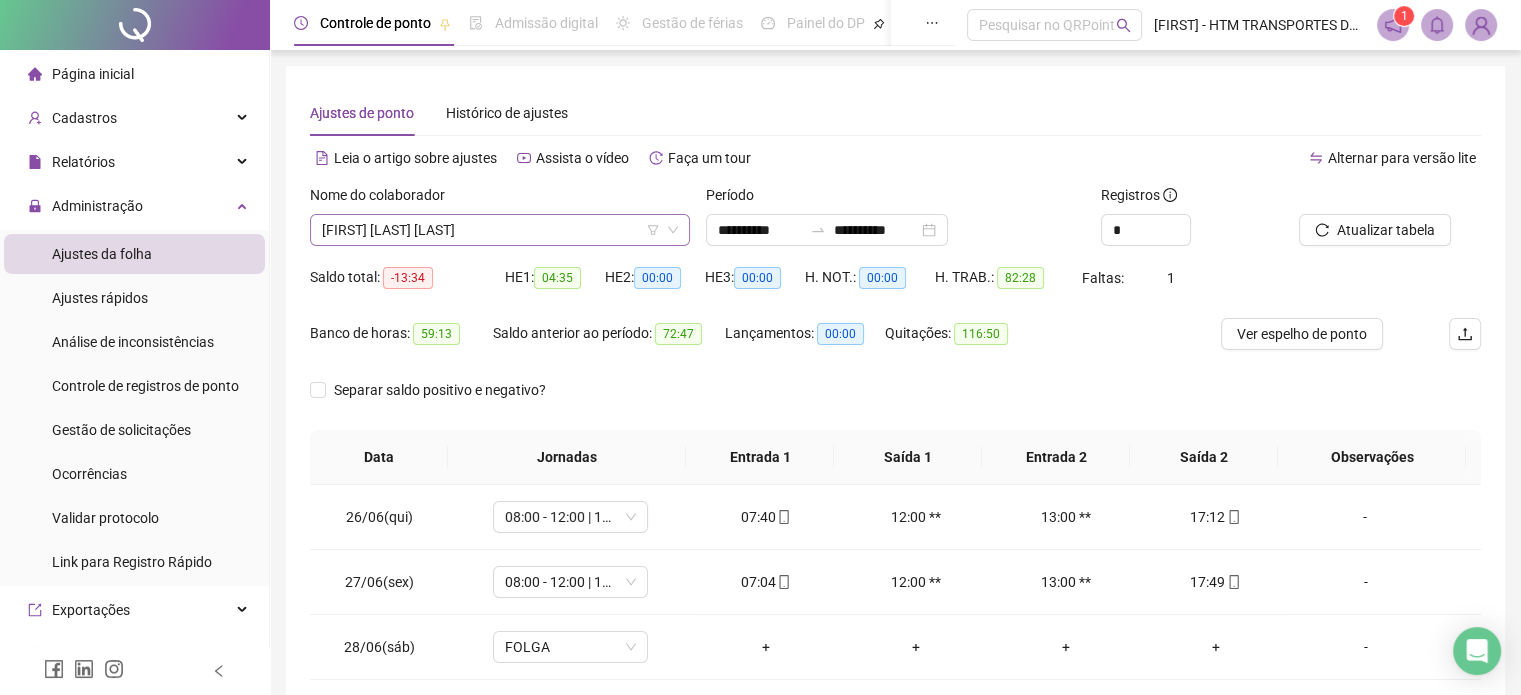 click on "[FIRST] [LAST] [LAST]" at bounding box center [500, 230] 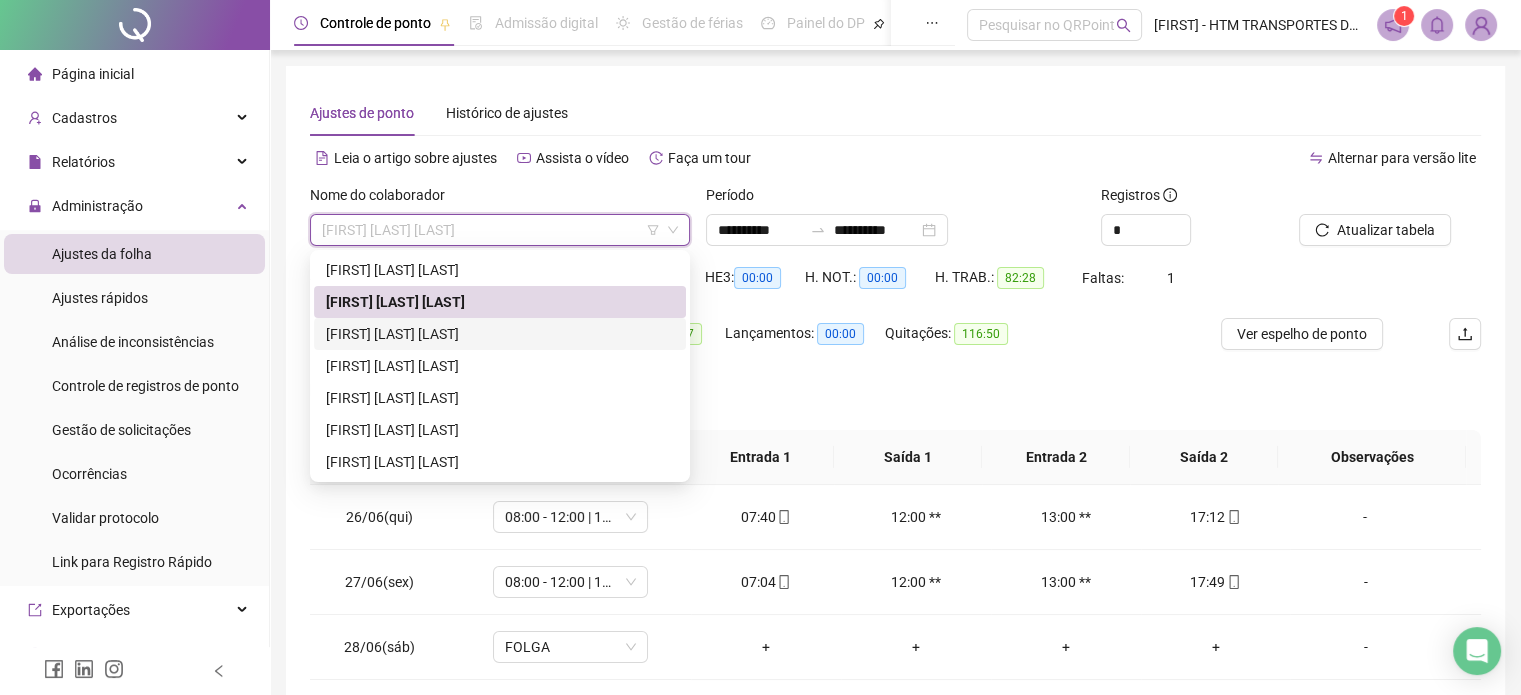 click on "[FIRST] [LAST] [LAST]" at bounding box center (500, 334) 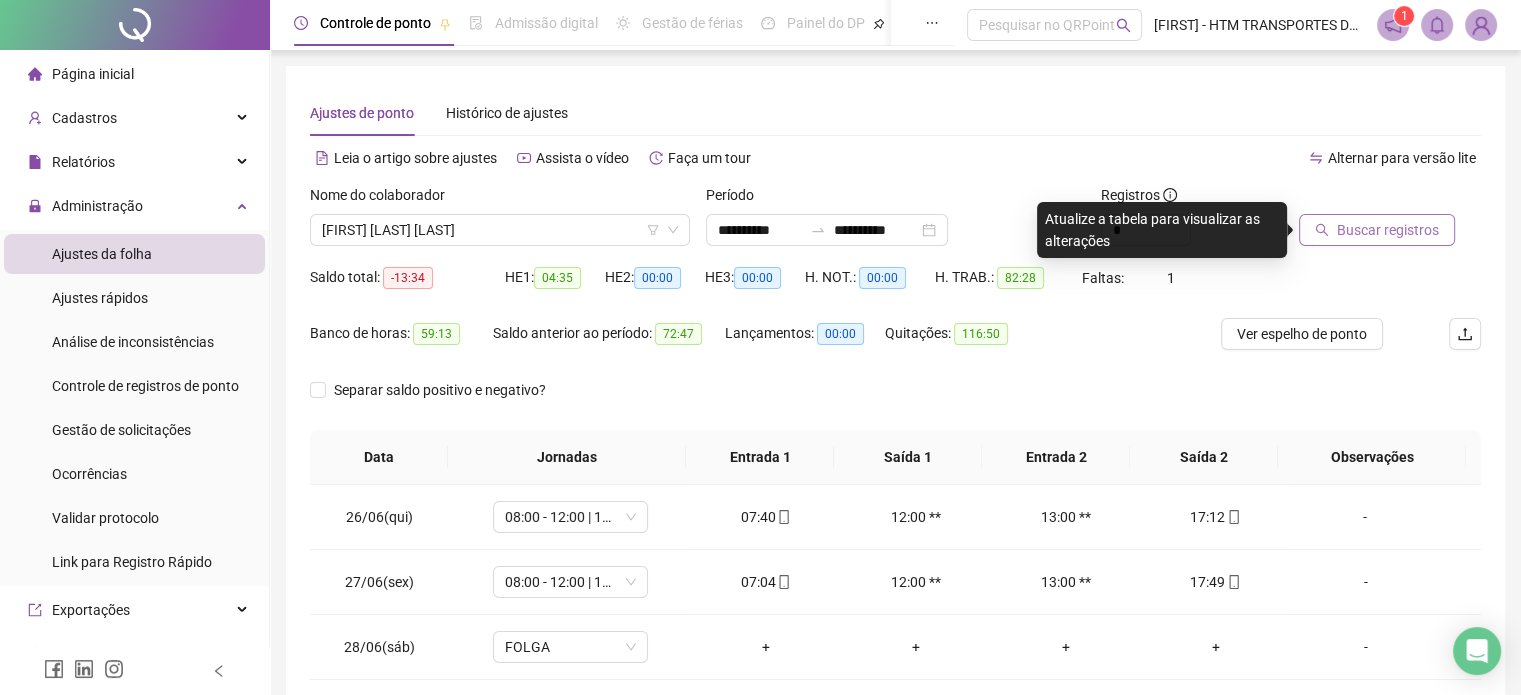 click on "Buscar registros" at bounding box center [1388, 230] 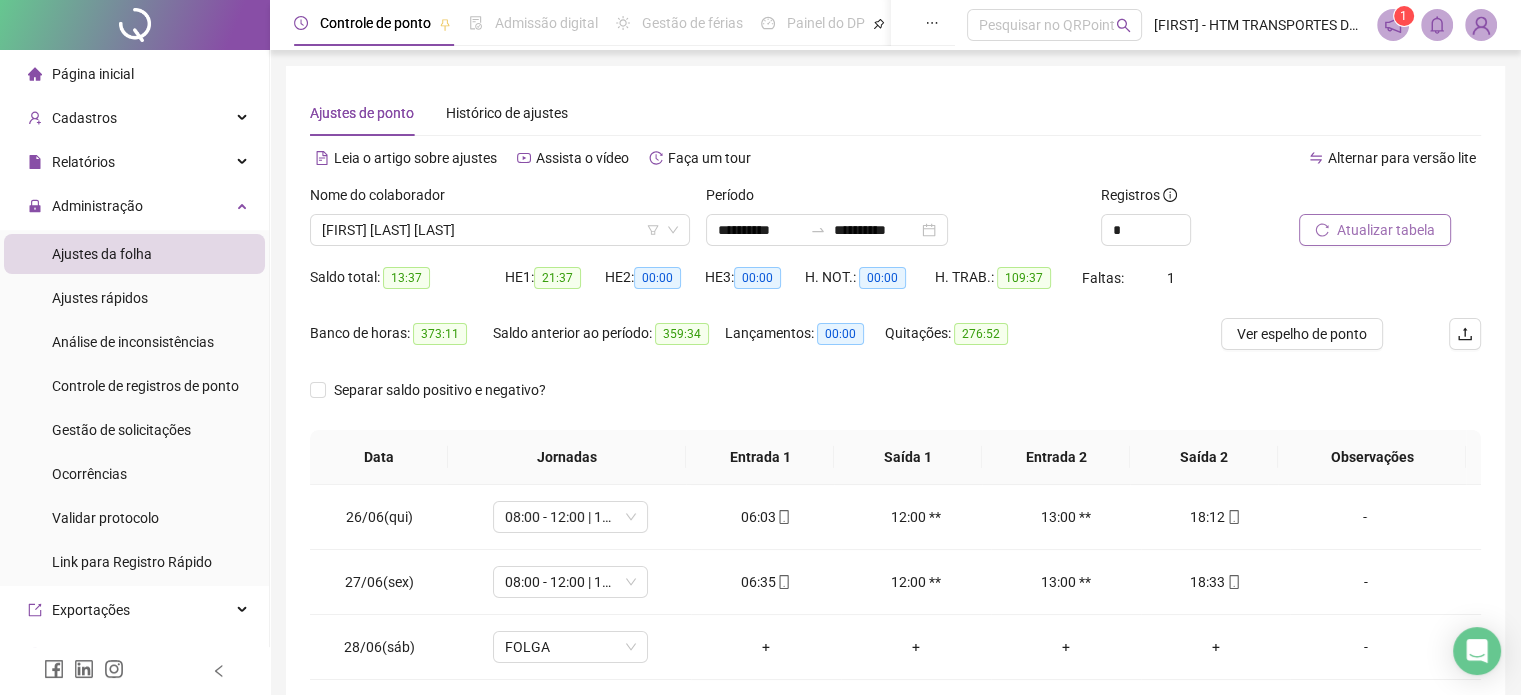 scroll, scrollTop: 326, scrollLeft: 0, axis: vertical 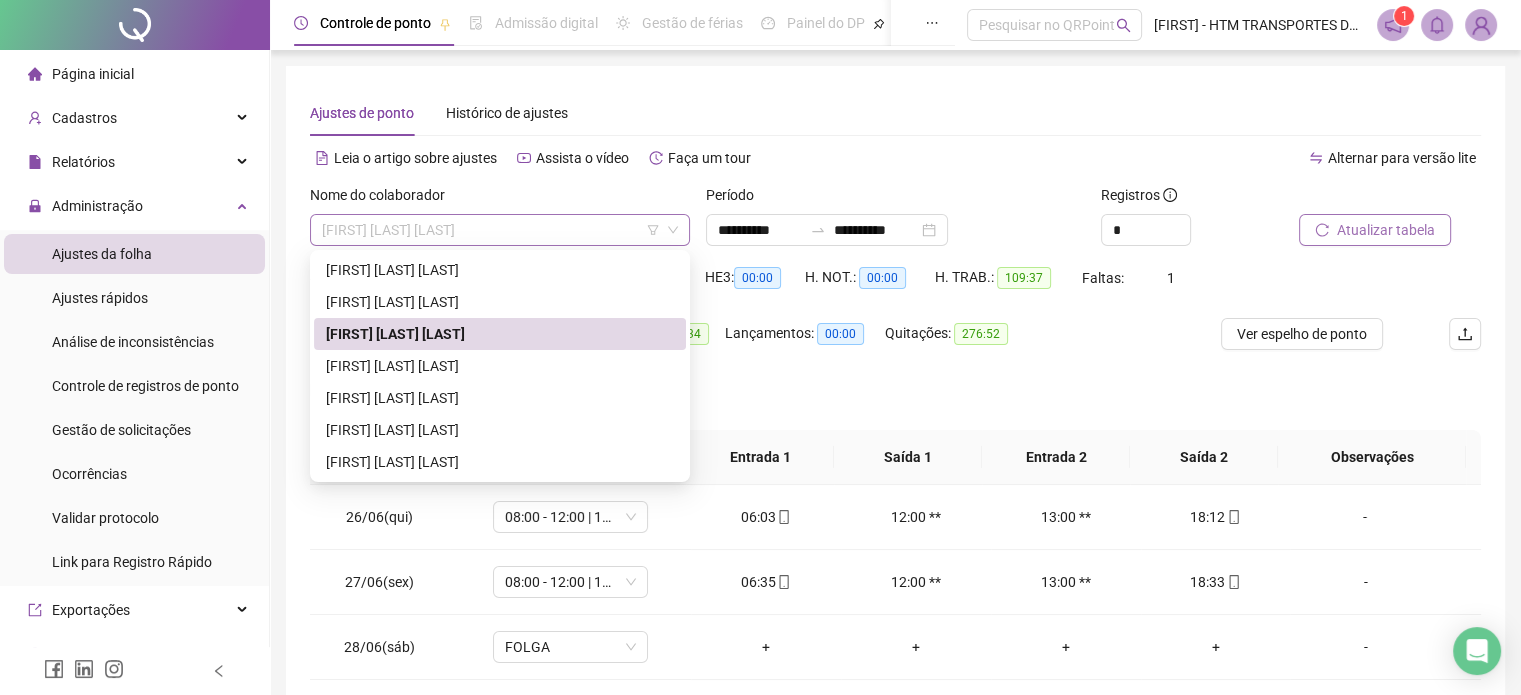 click on "[FIRST] [LAST] [LAST]" at bounding box center [500, 230] 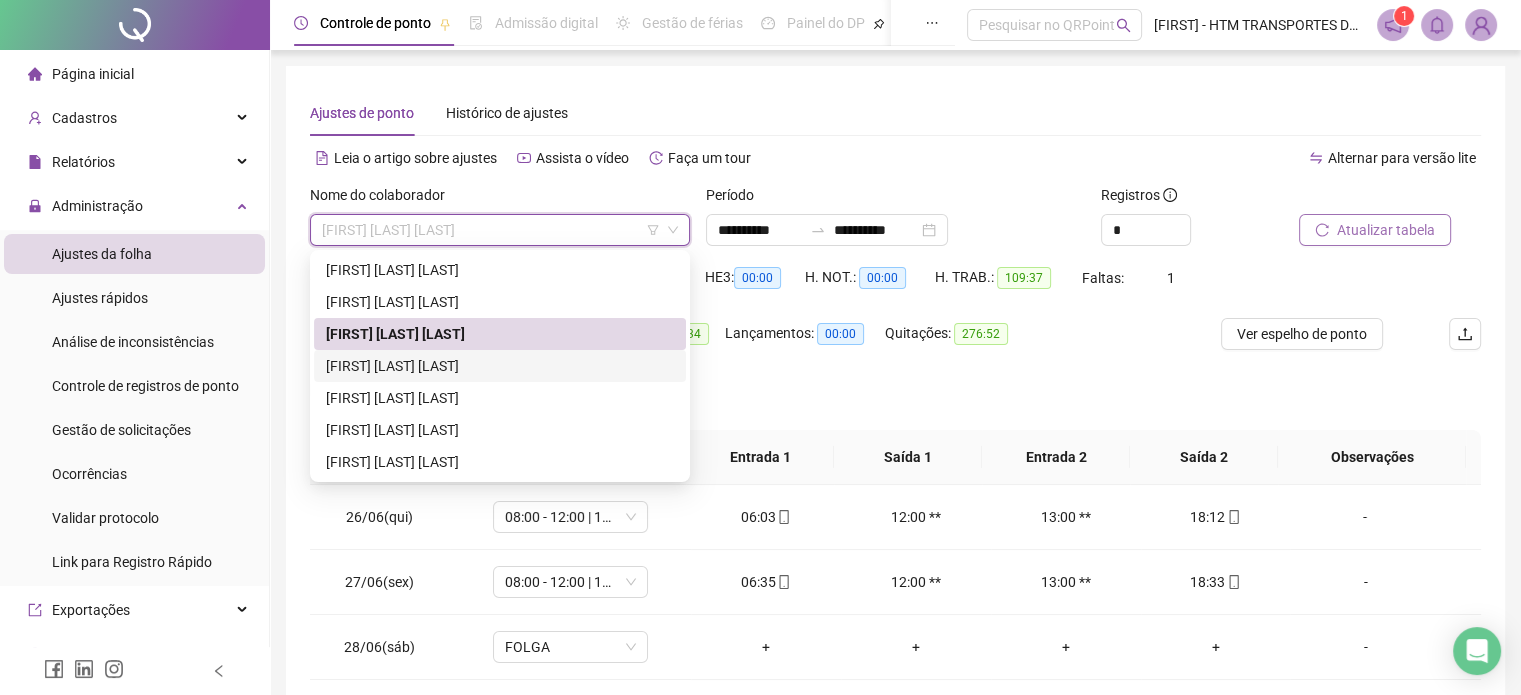 click on "[FIRST] [LAST] [LAST]" at bounding box center (500, 366) 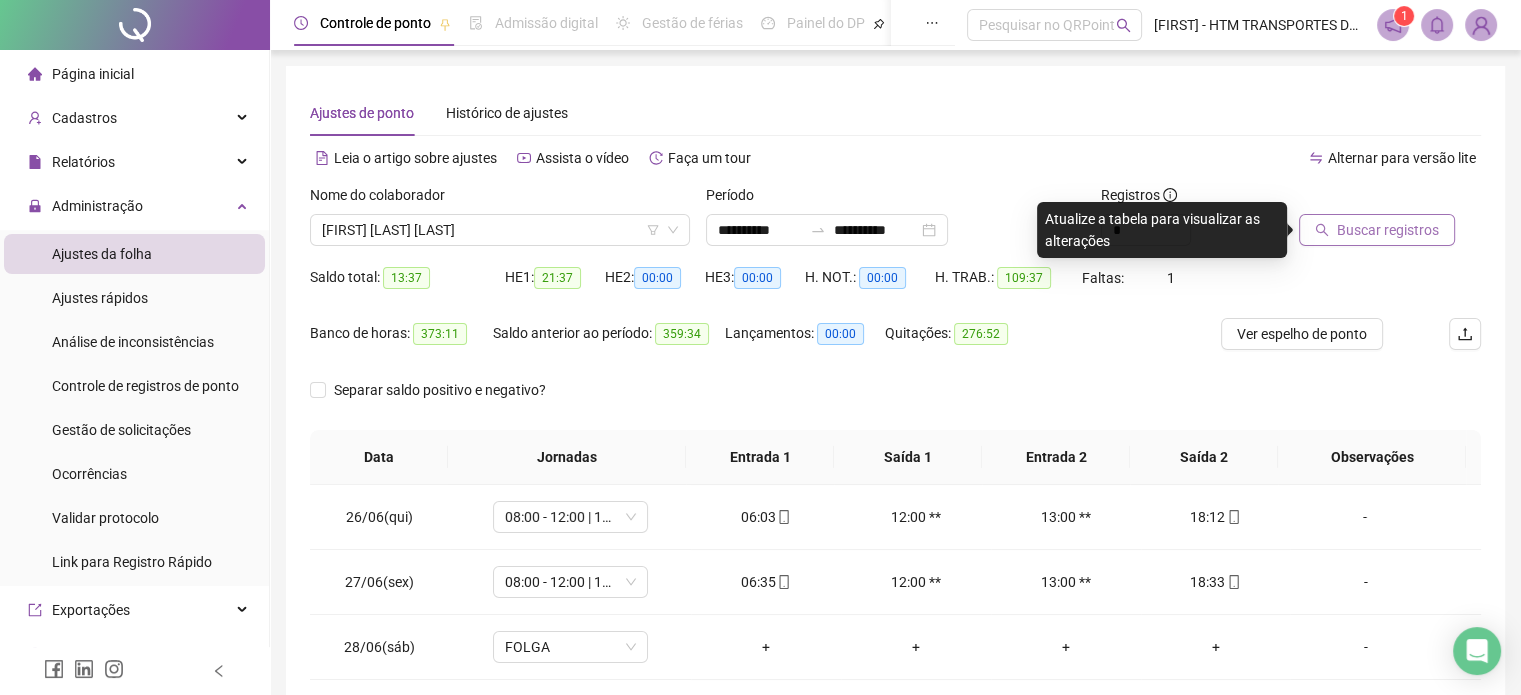 click on "Buscar registros" at bounding box center [1388, 230] 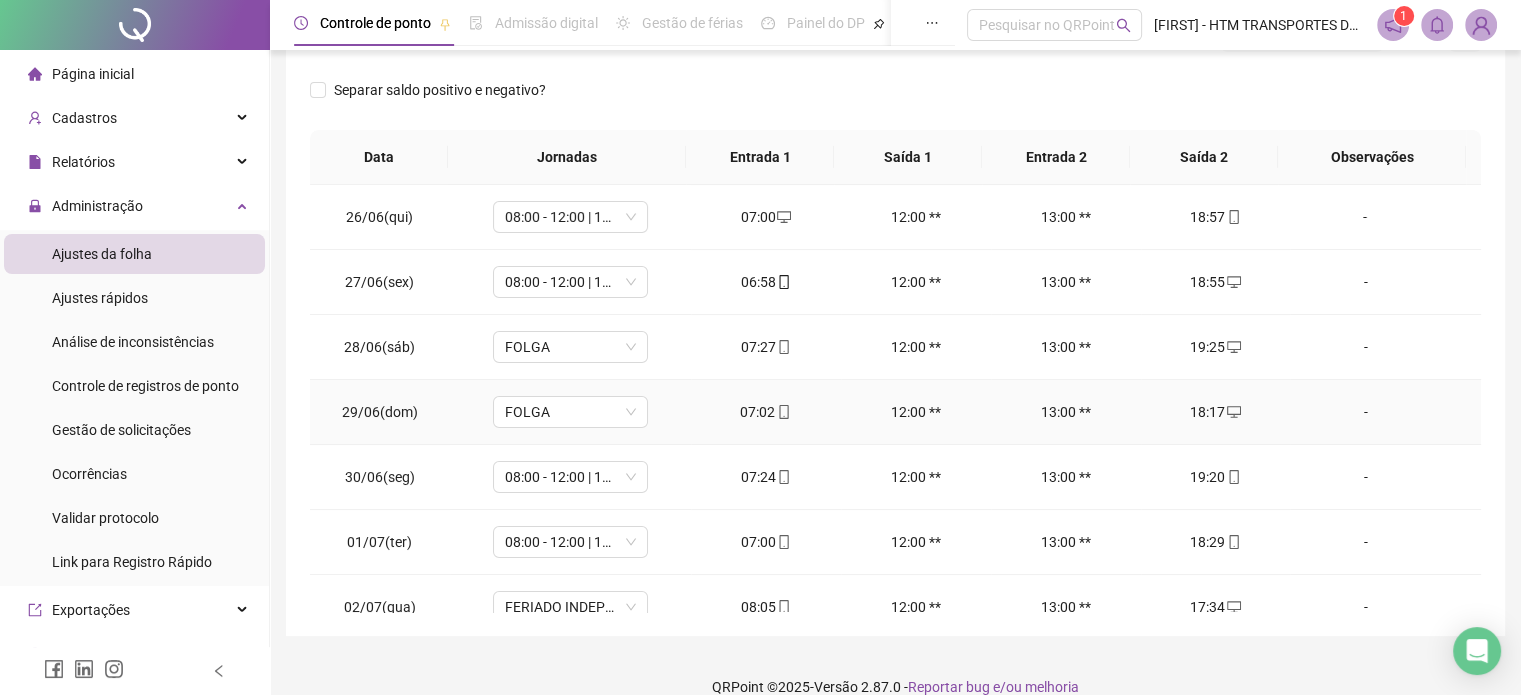 scroll, scrollTop: 326, scrollLeft: 0, axis: vertical 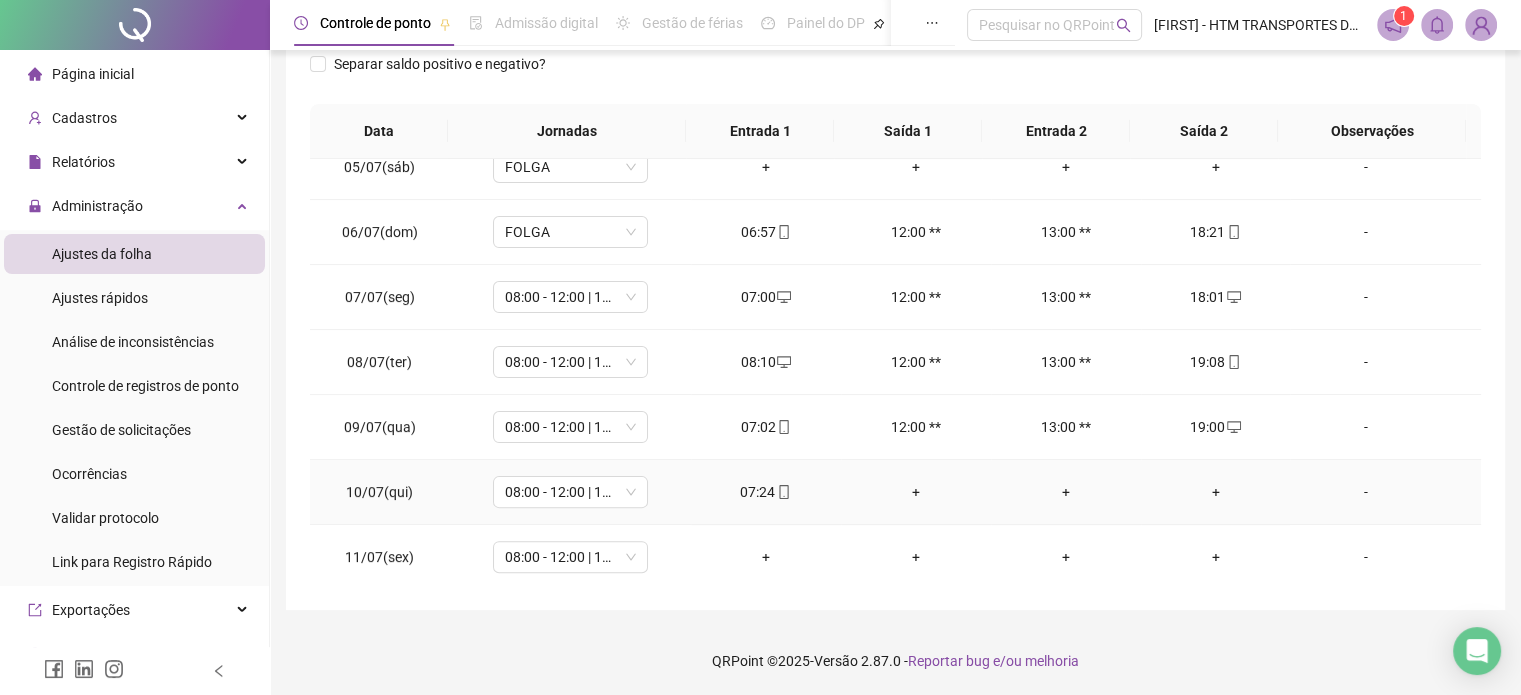 type 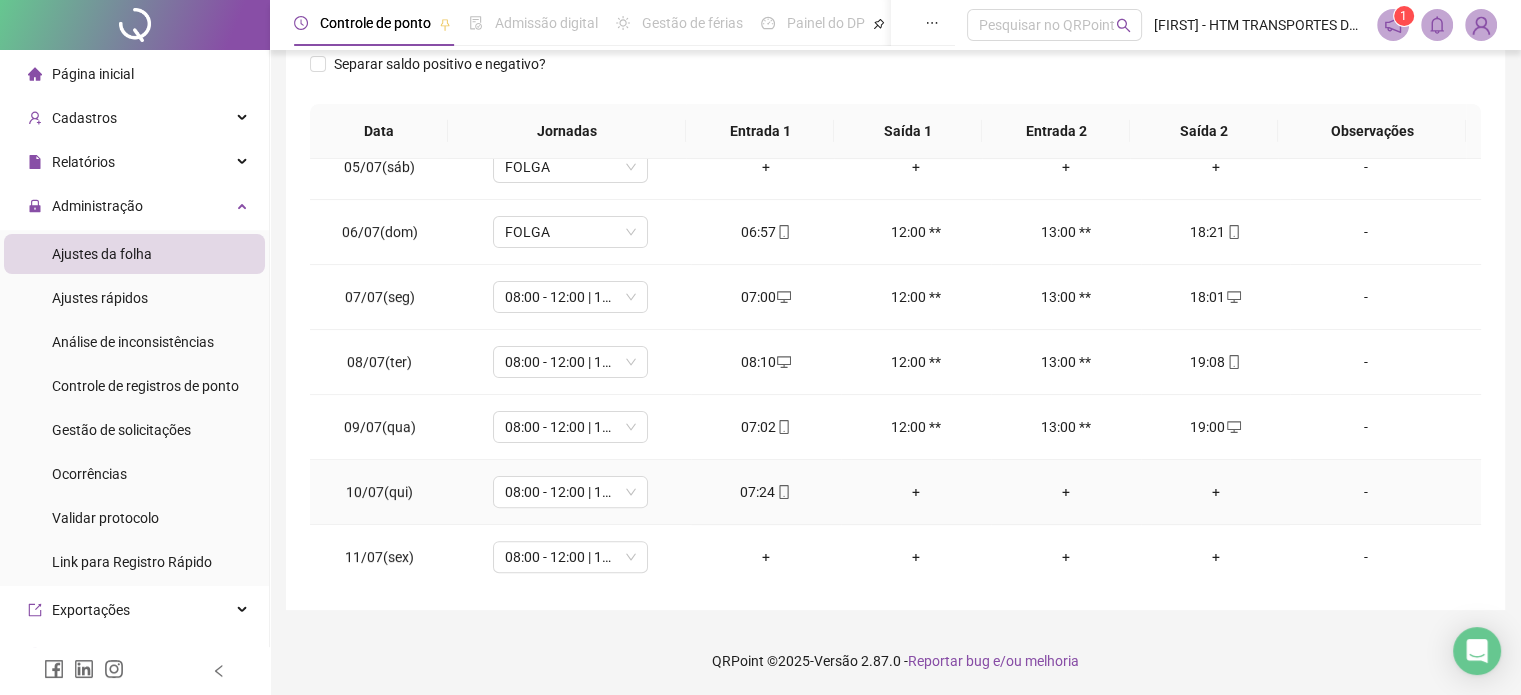 click on "+" at bounding box center [1216, 492] 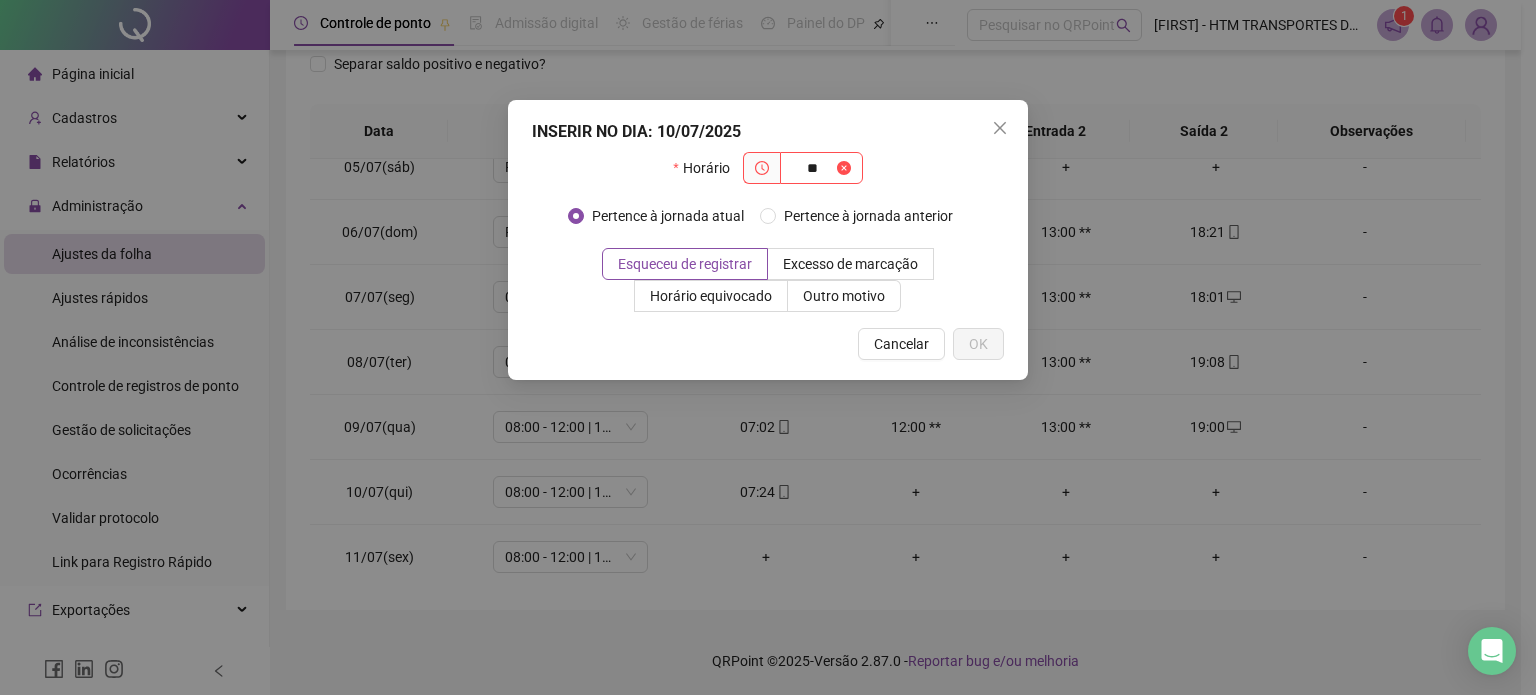 type on "*" 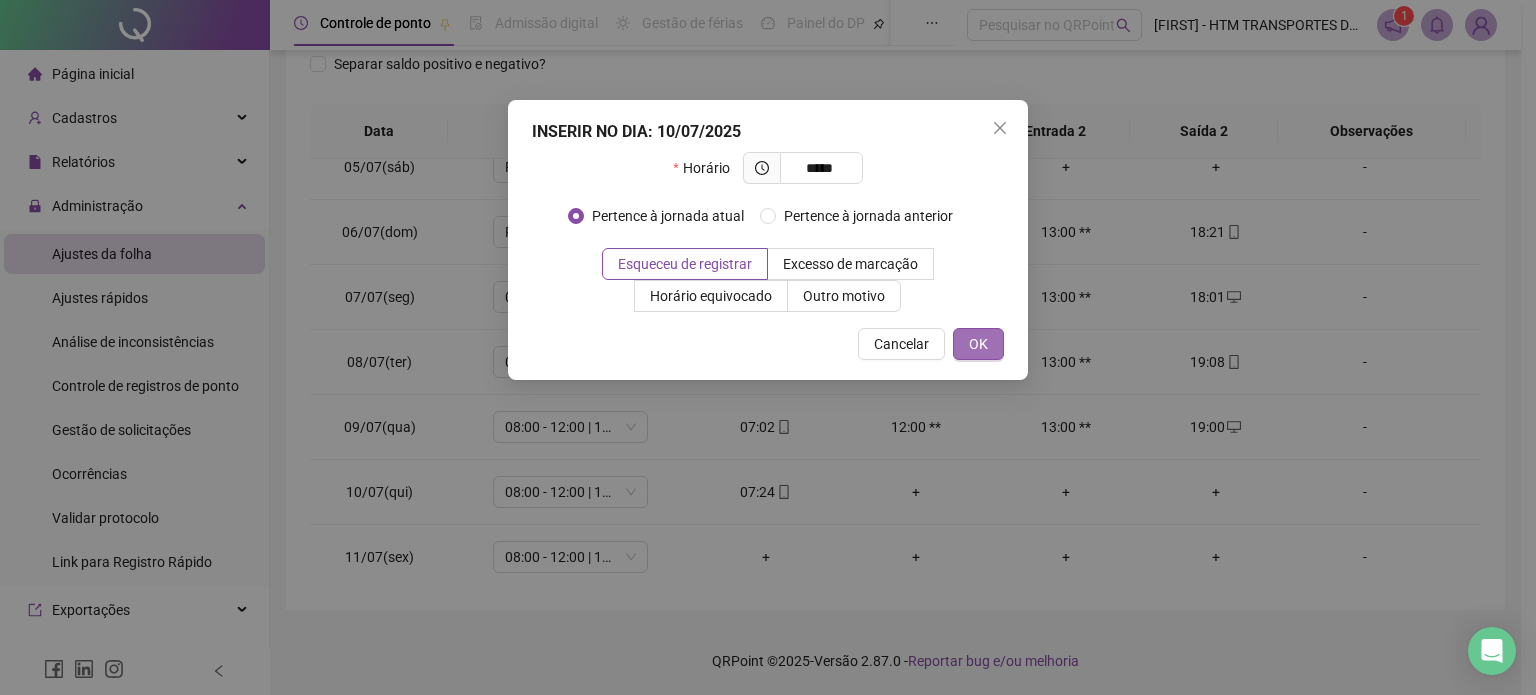 type on "*****" 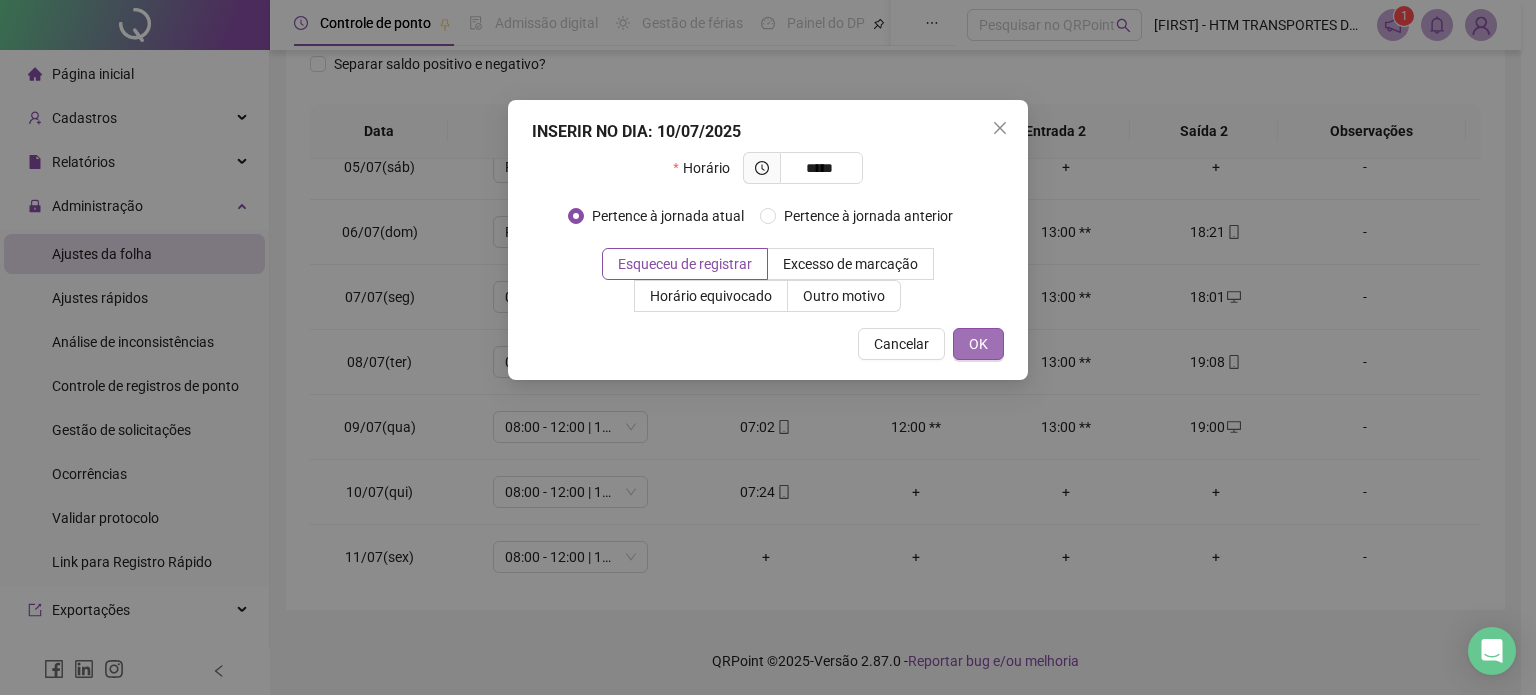 click on "OK" at bounding box center (978, 344) 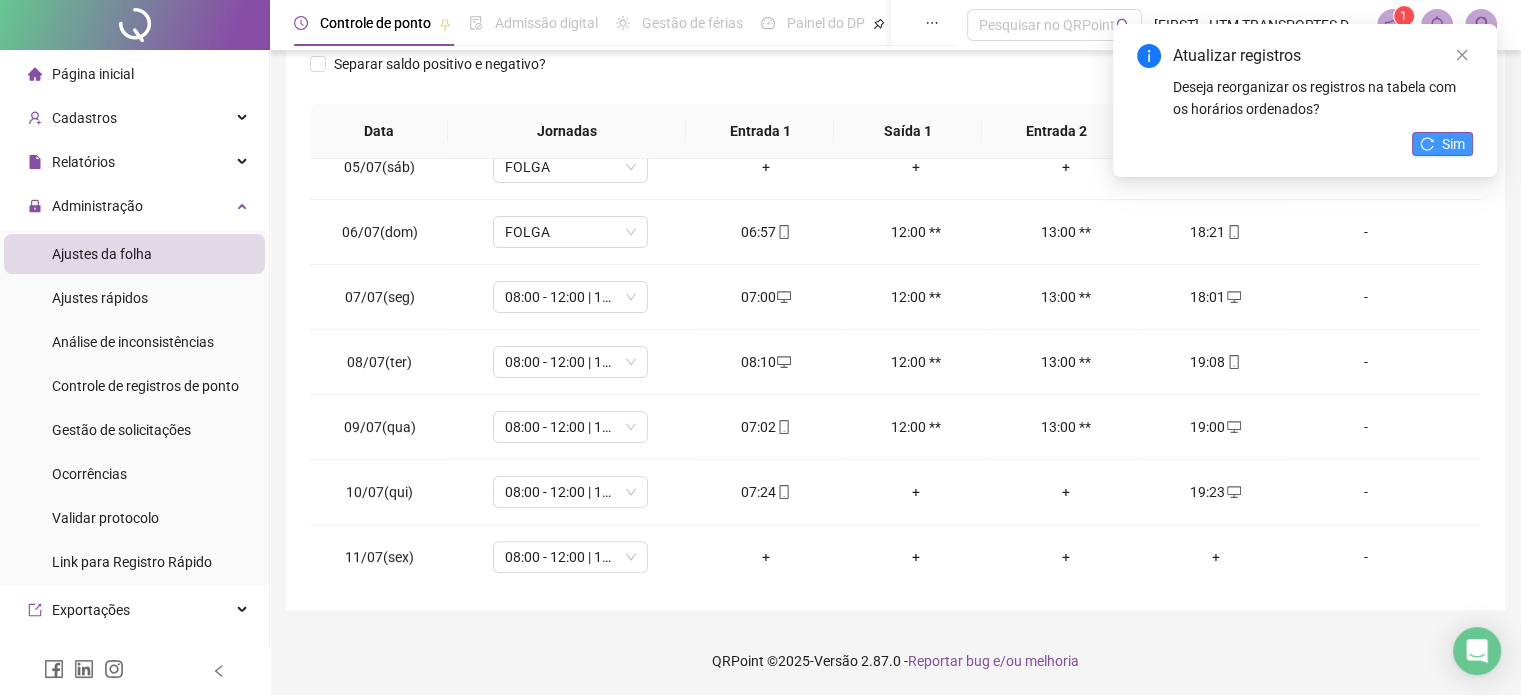 click 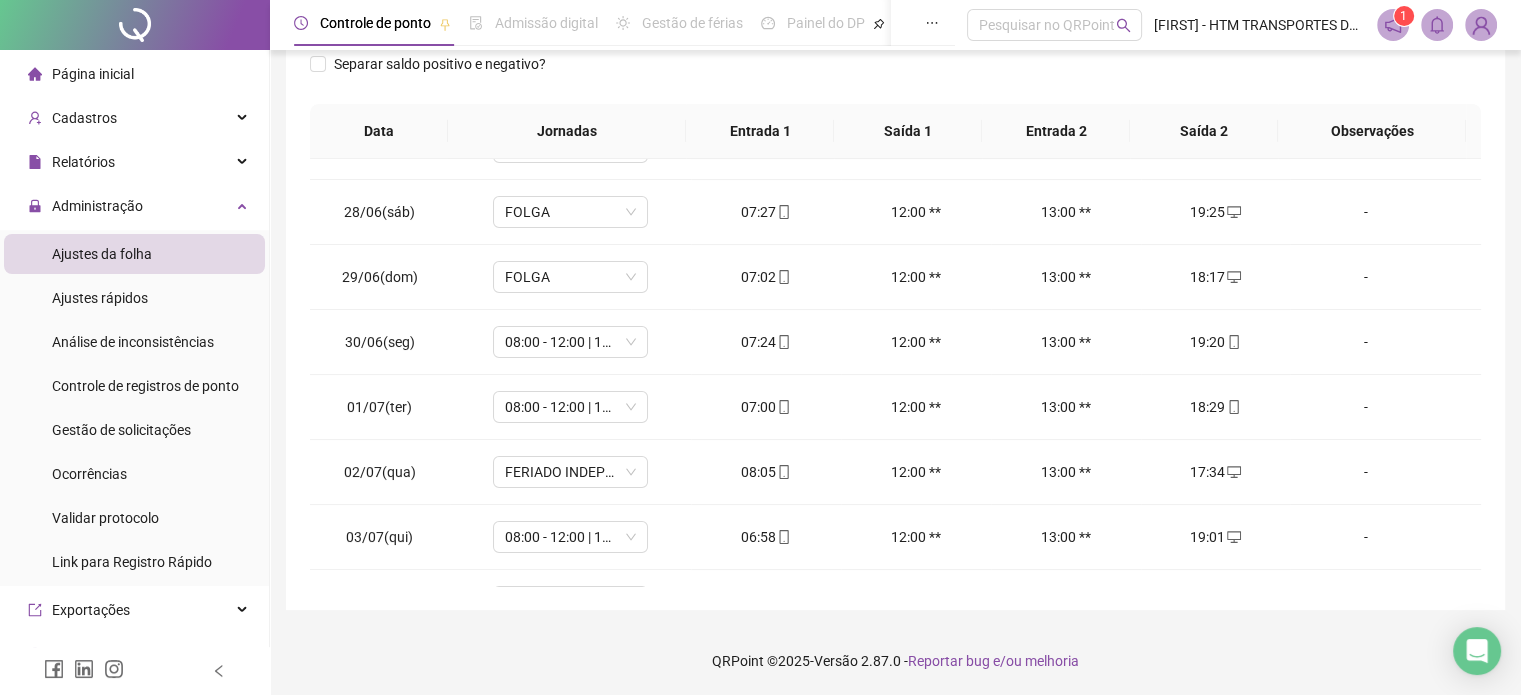 scroll, scrollTop: 0, scrollLeft: 0, axis: both 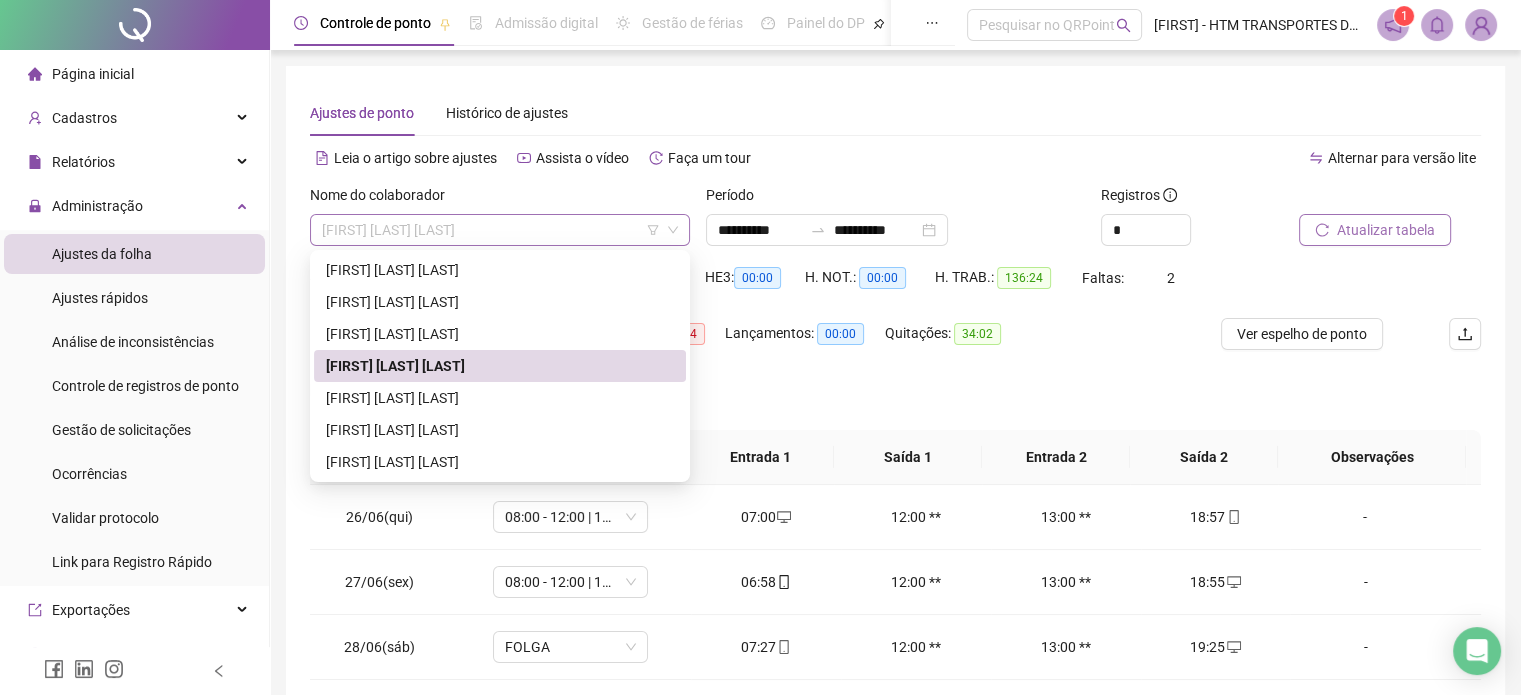 click on "[FIRST] [LAST] [LAST]" at bounding box center [500, 230] 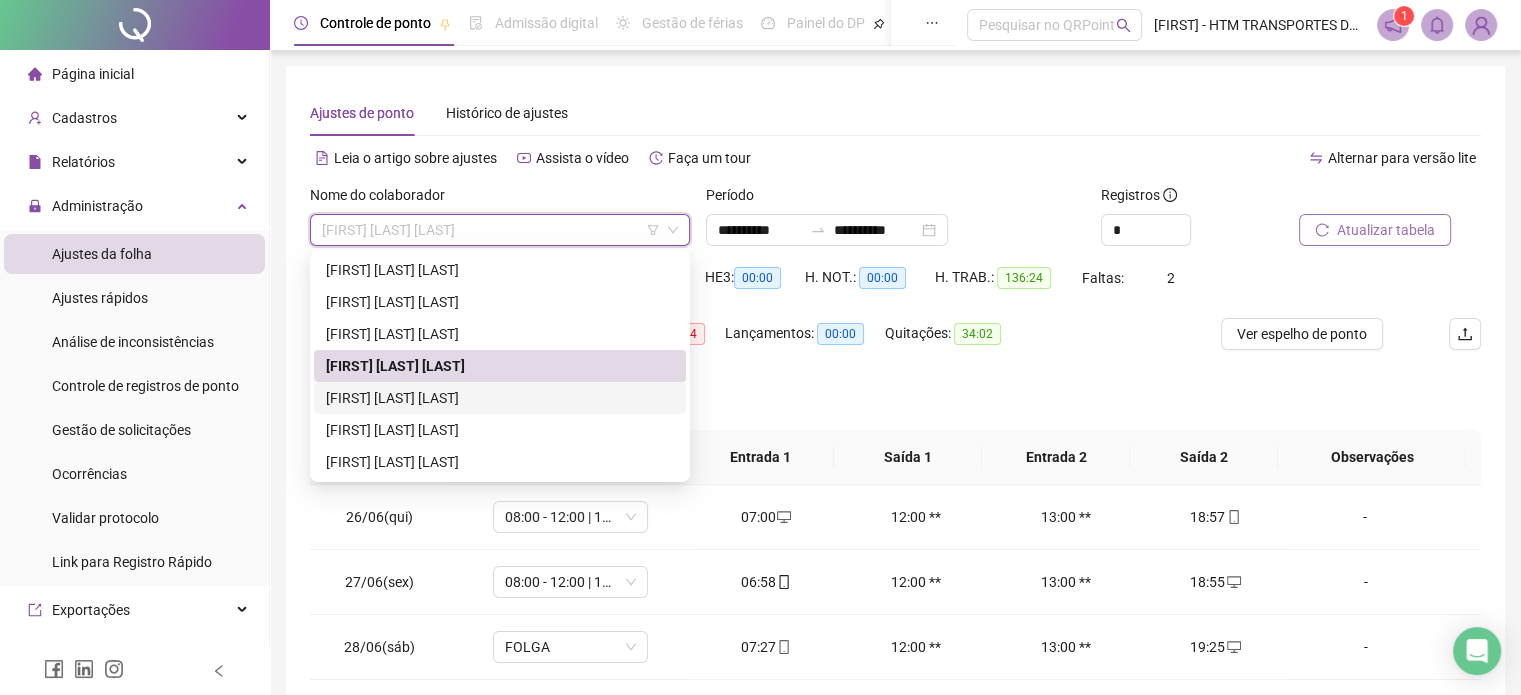 click on "[FIRST] [LAST] [LAST]" at bounding box center [500, 398] 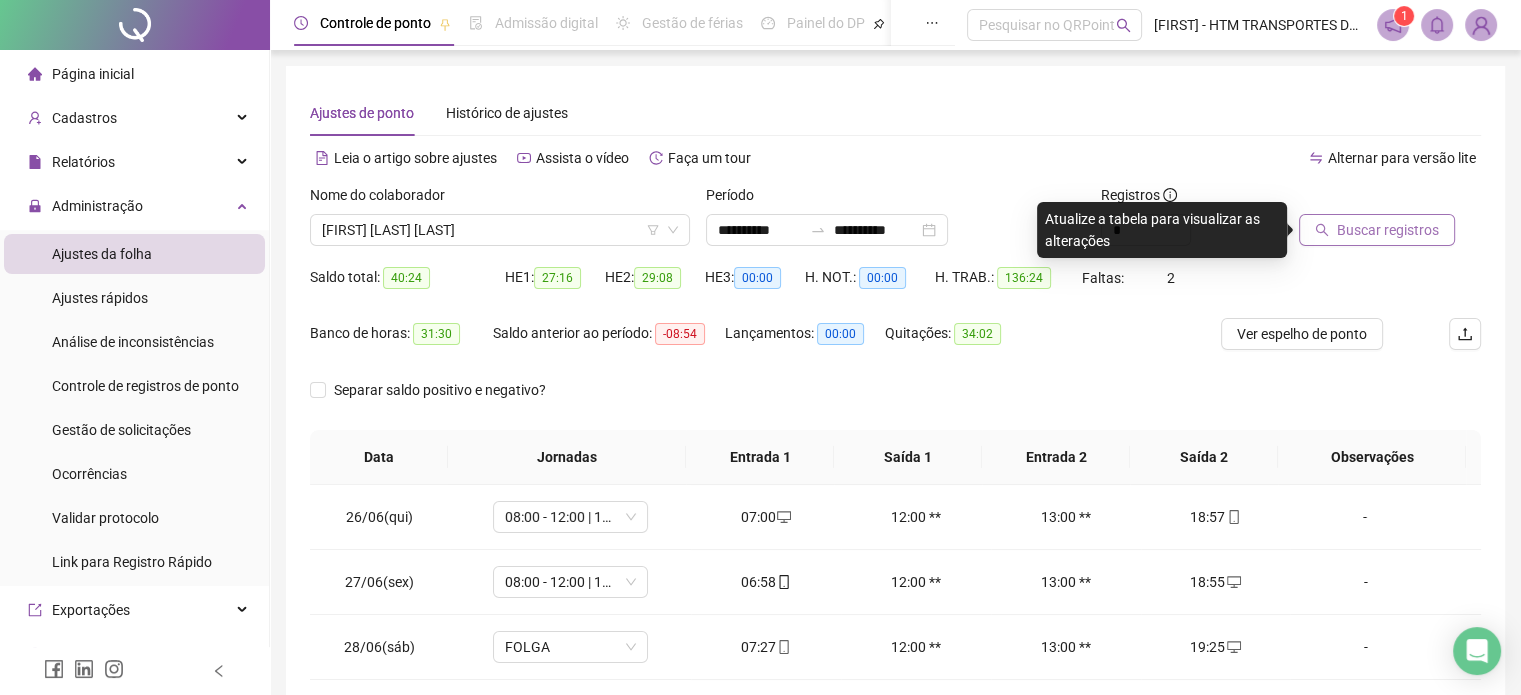 click on "Buscar registros" at bounding box center [1388, 230] 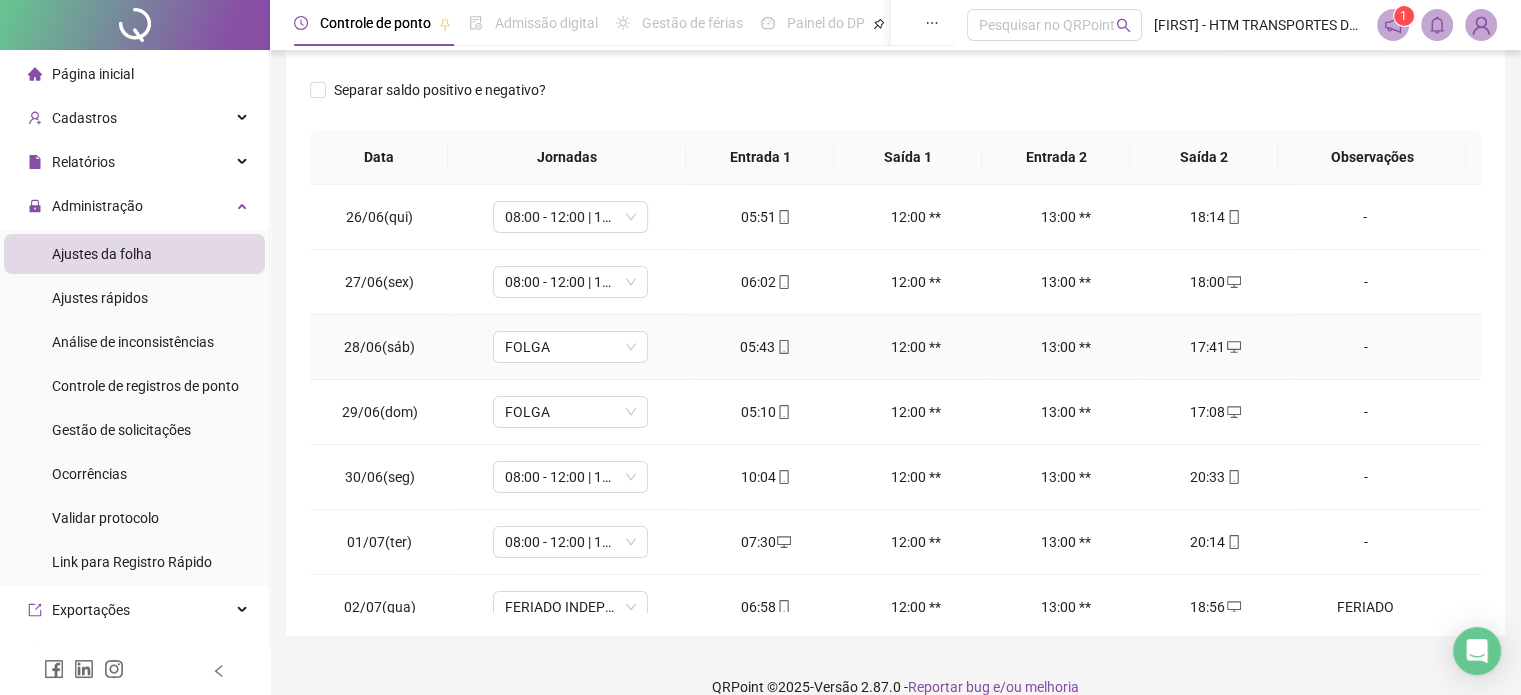 scroll, scrollTop: 200, scrollLeft: 0, axis: vertical 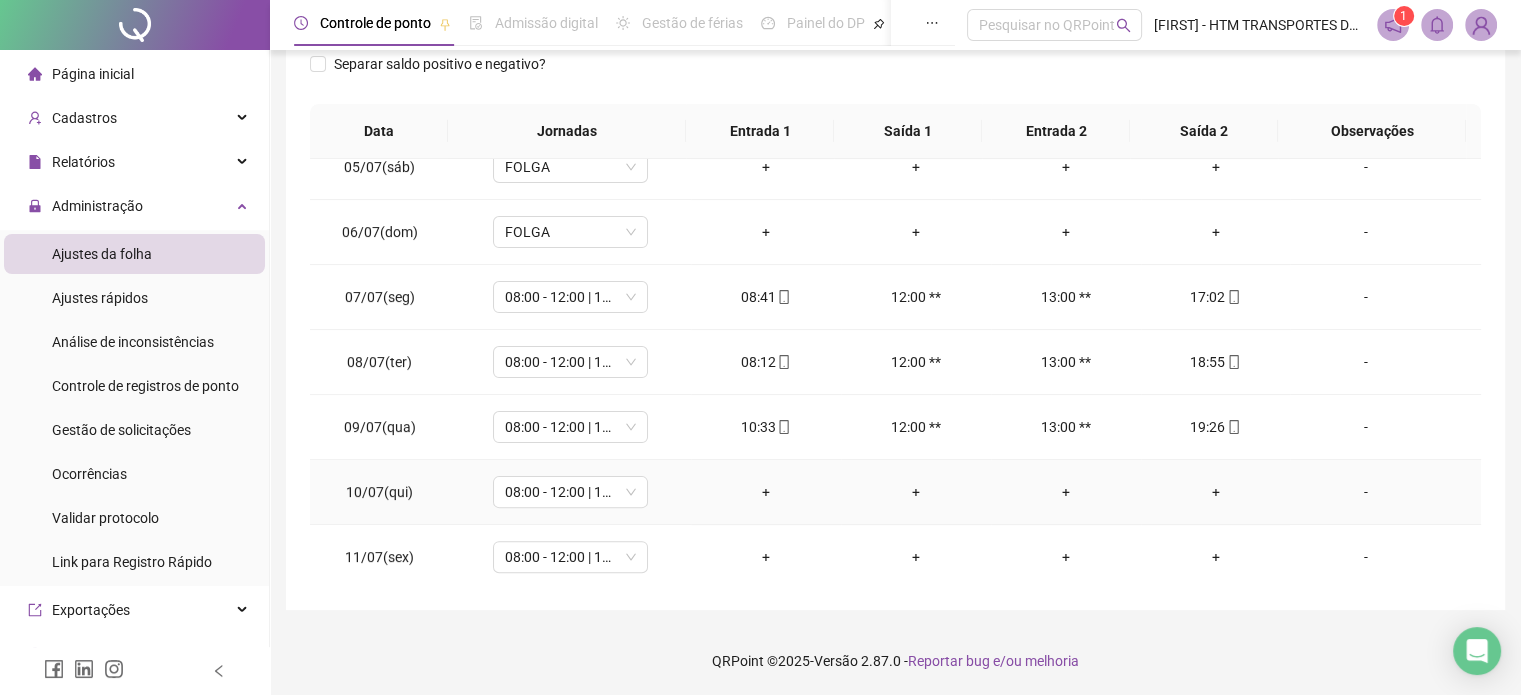 click on "+" at bounding box center (766, 492) 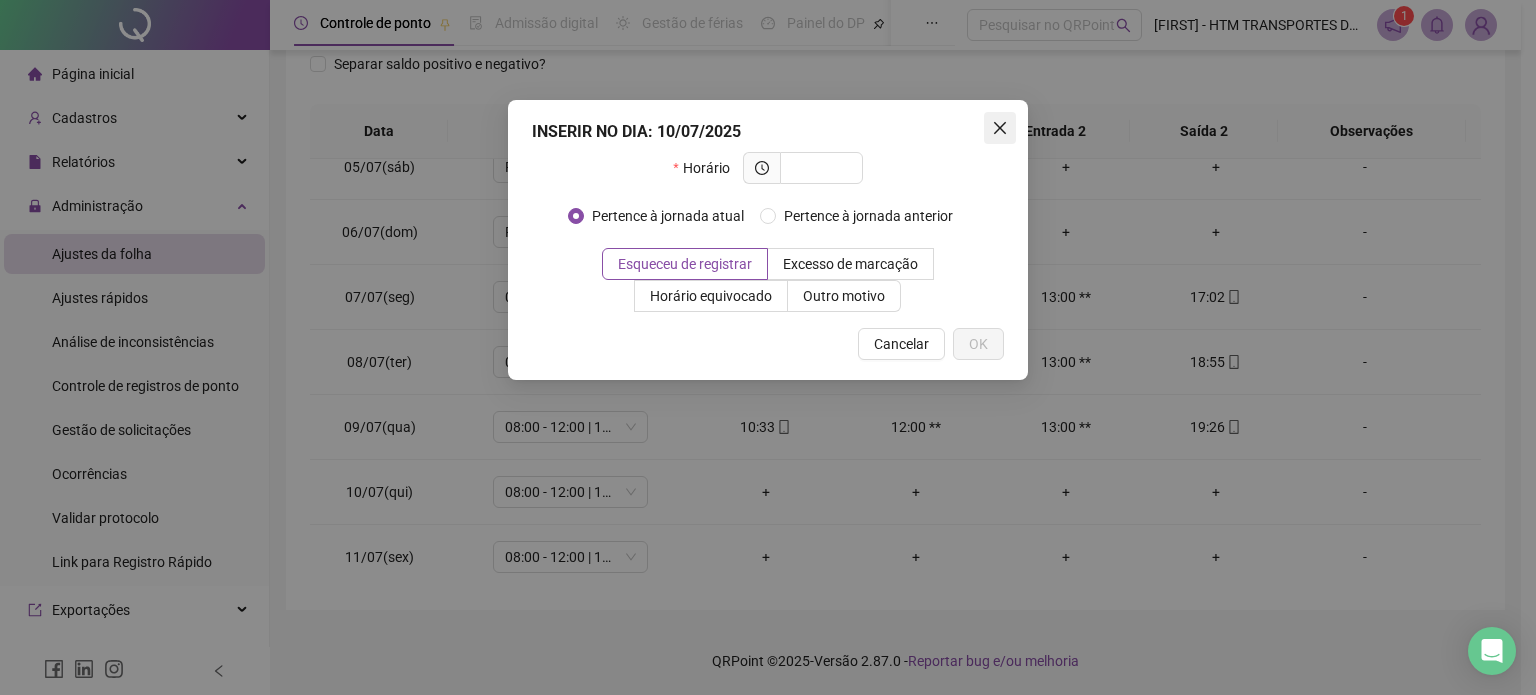click at bounding box center (1000, 128) 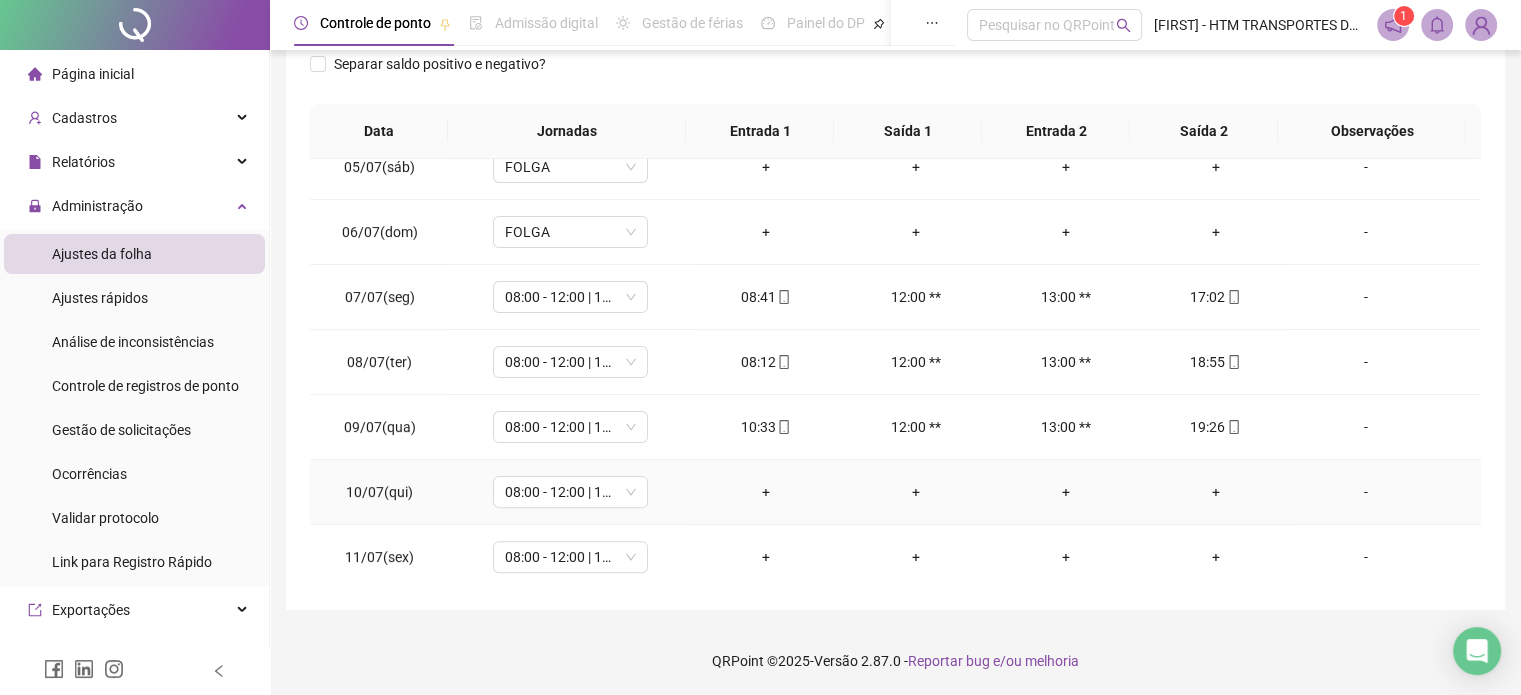 click on "-" at bounding box center [1365, 492] 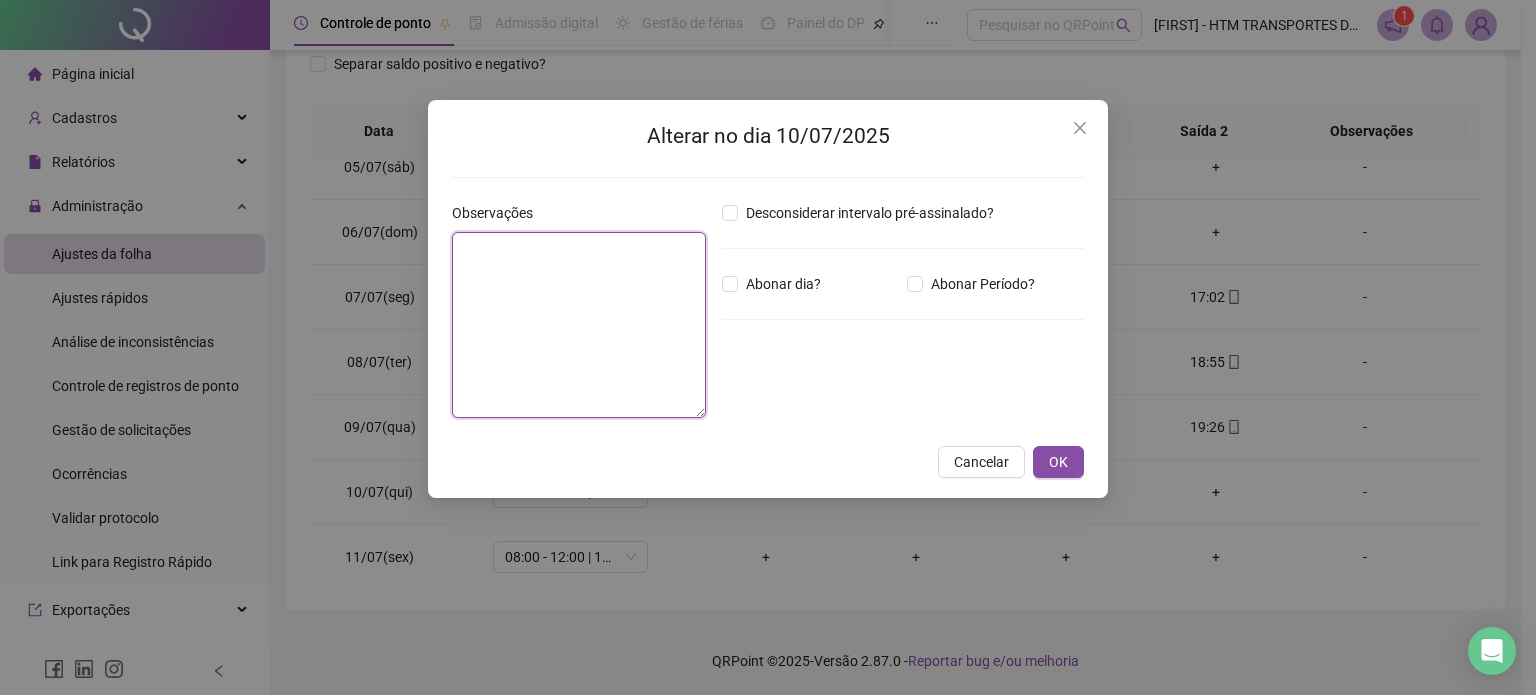click at bounding box center [579, 325] 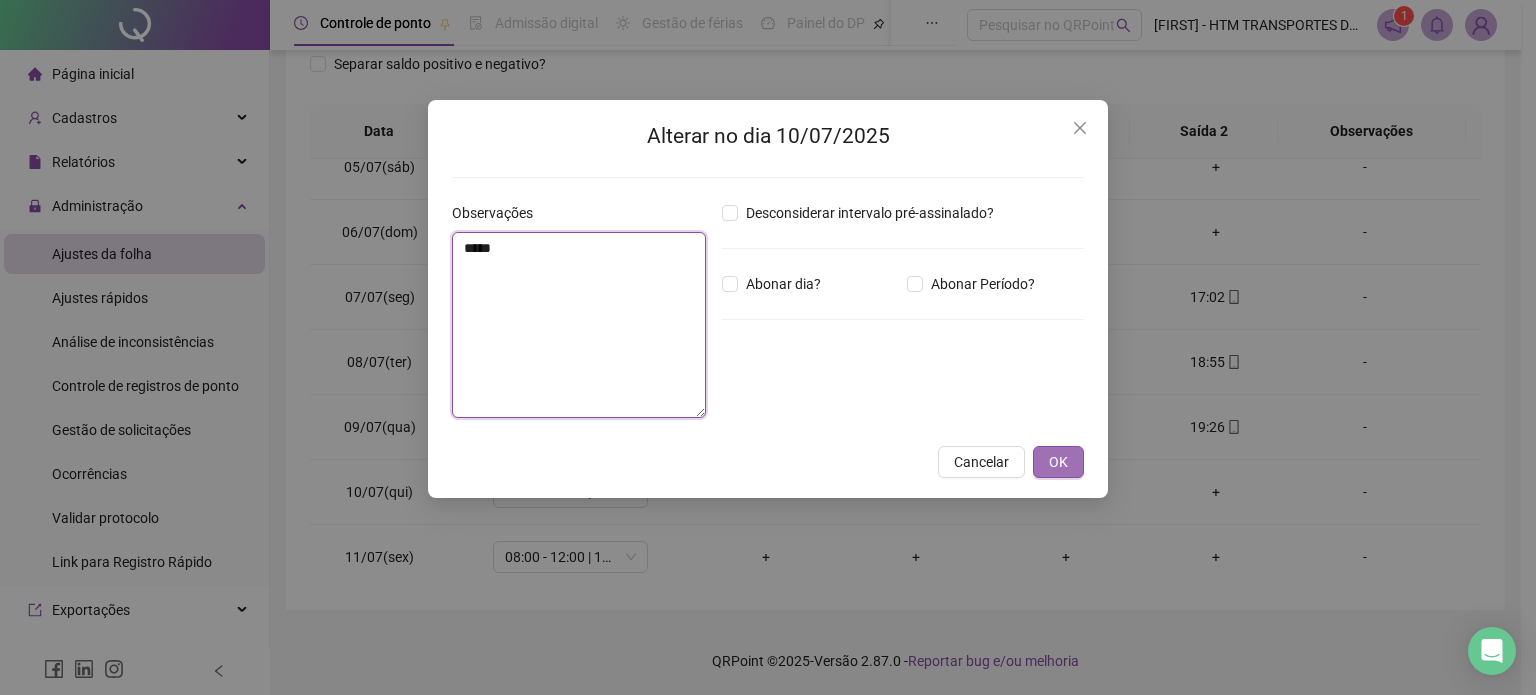 type on "*****" 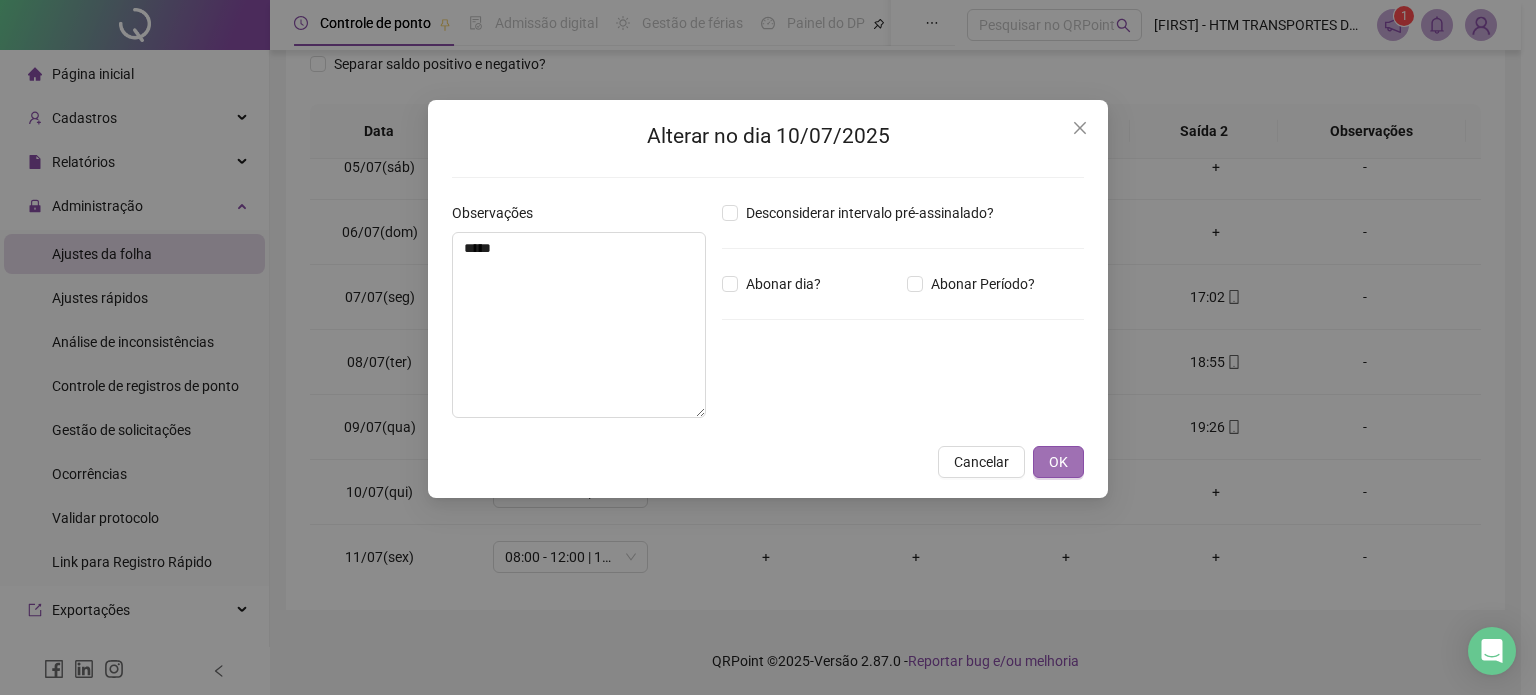 click on "OK" at bounding box center (1058, 462) 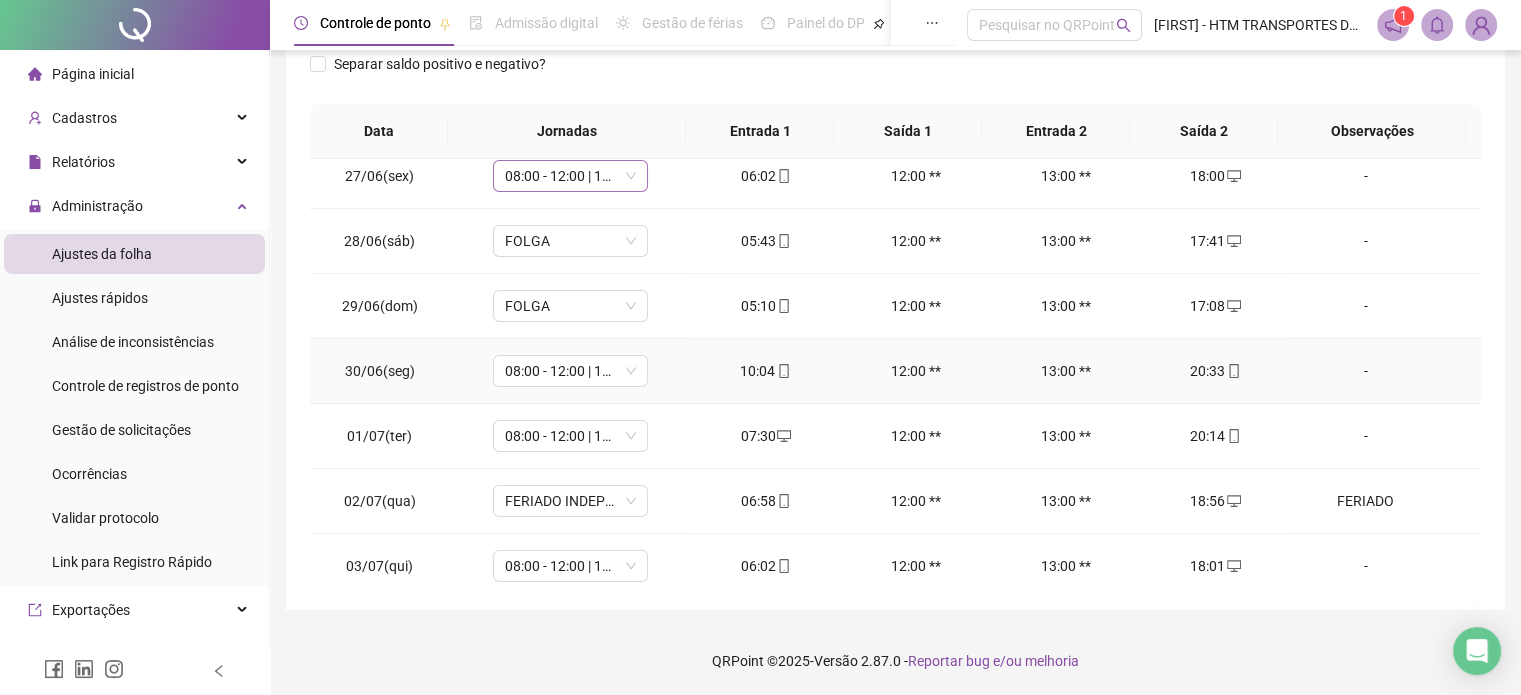 scroll, scrollTop: 0, scrollLeft: 0, axis: both 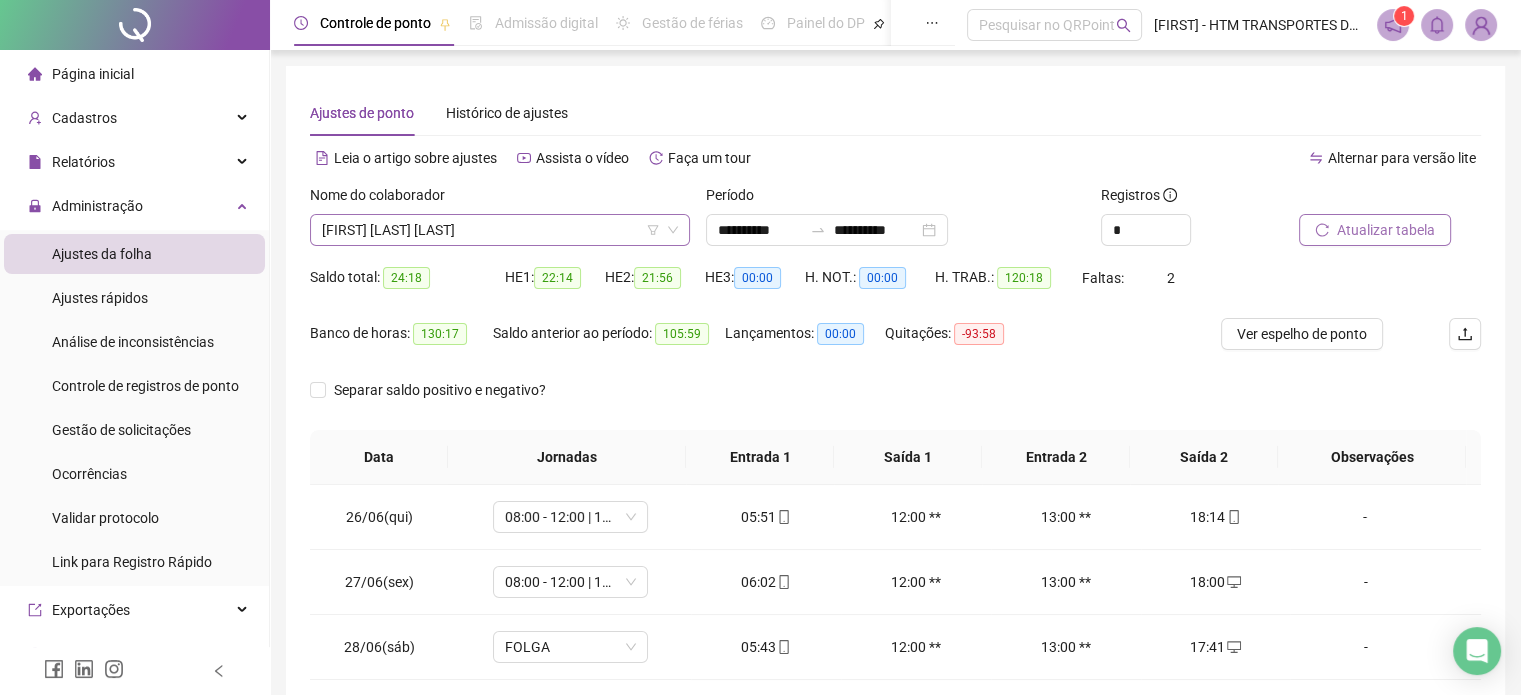 click on "[FIRST] [LAST] [LAST]" at bounding box center [500, 230] 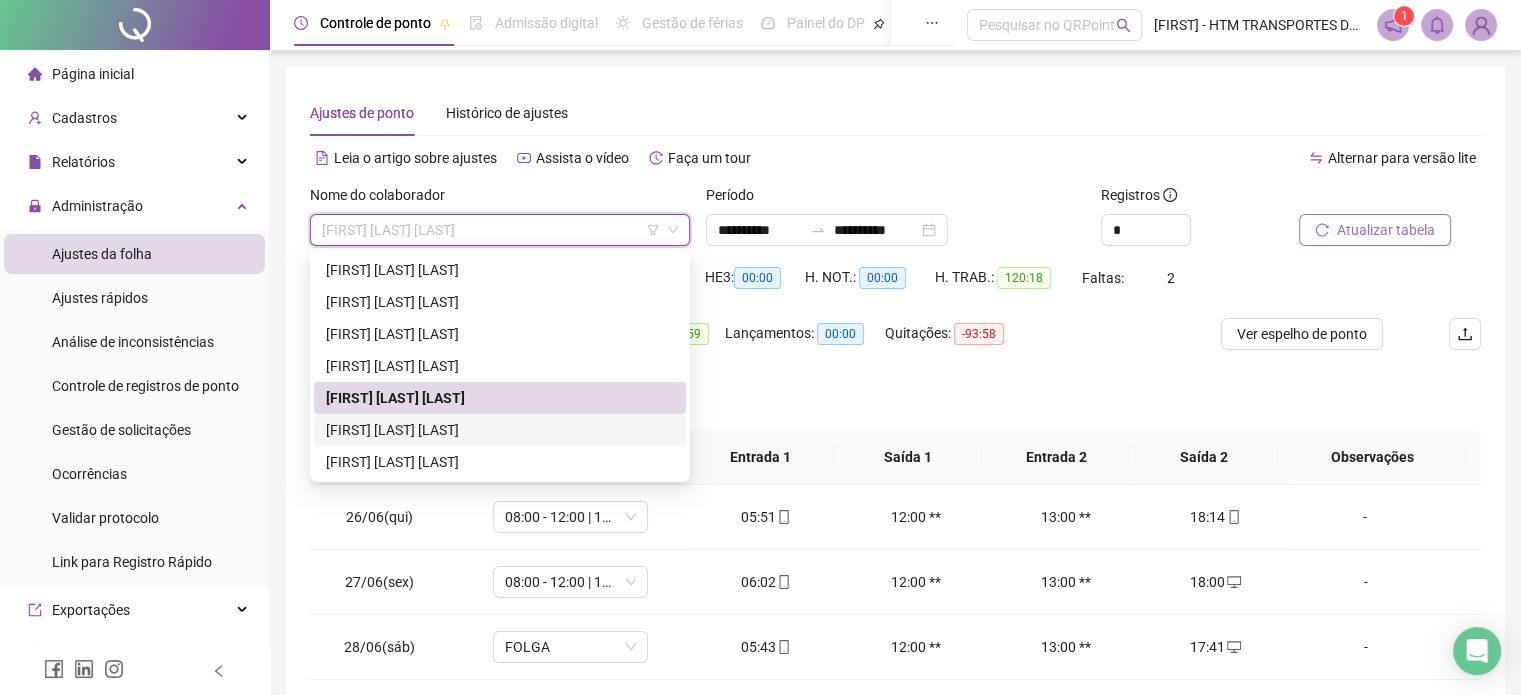 click on "[FIRST] [LAST] [LAST]" at bounding box center (500, 430) 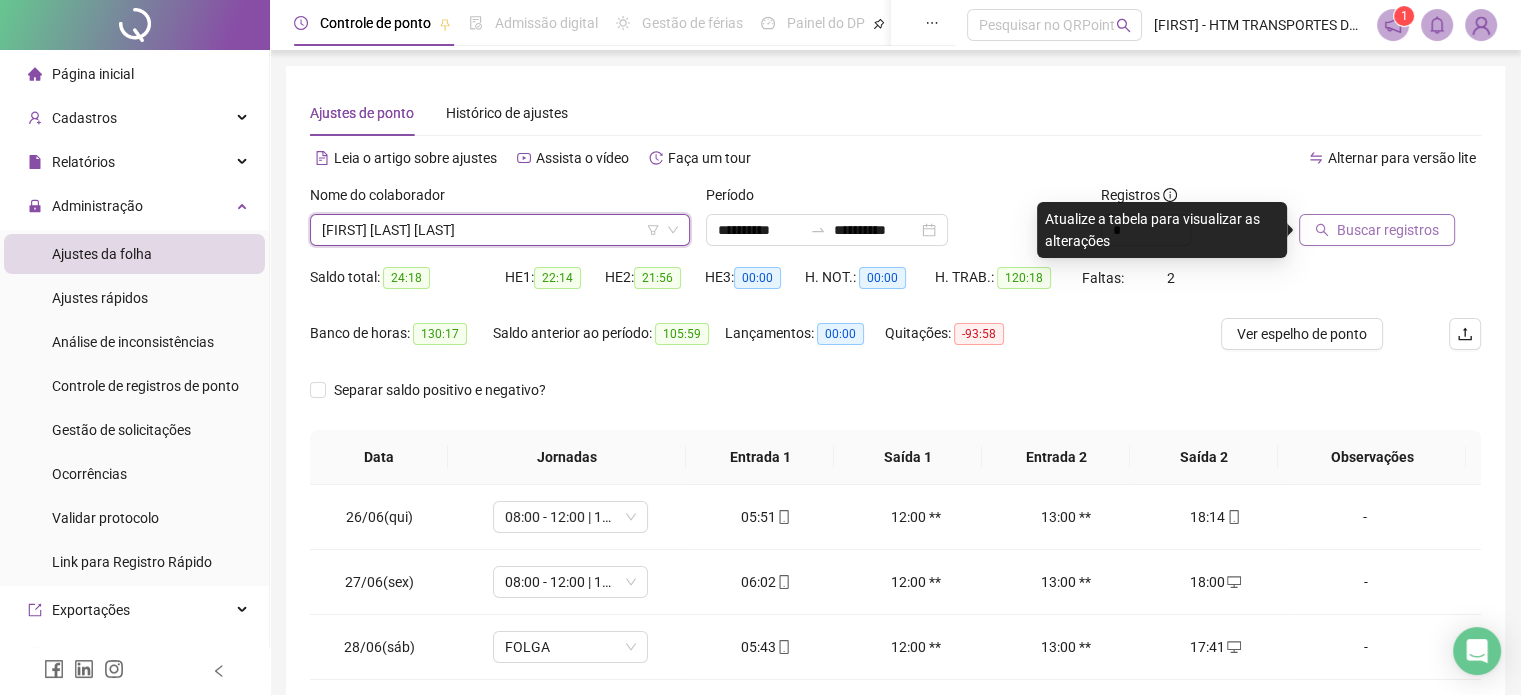 click on "Buscar registros" at bounding box center [1388, 230] 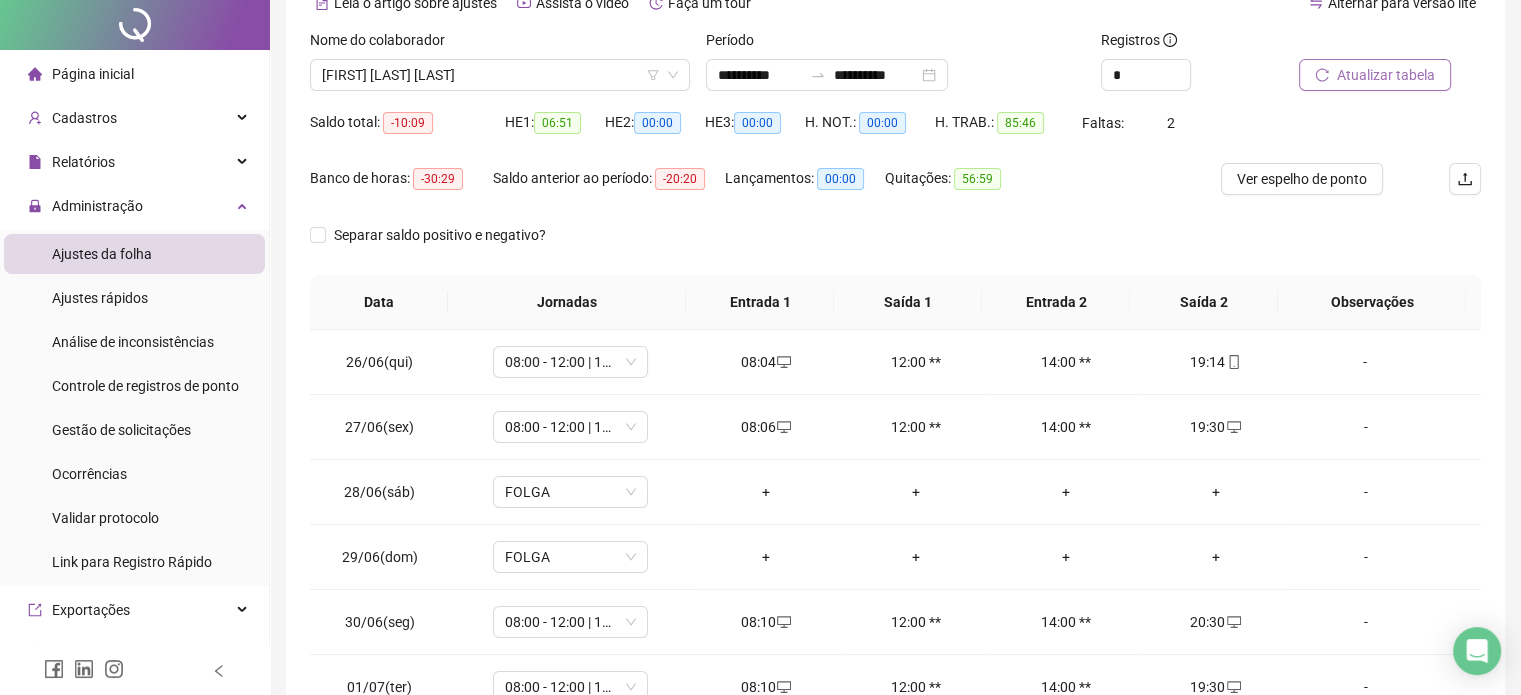 scroll, scrollTop: 326, scrollLeft: 0, axis: vertical 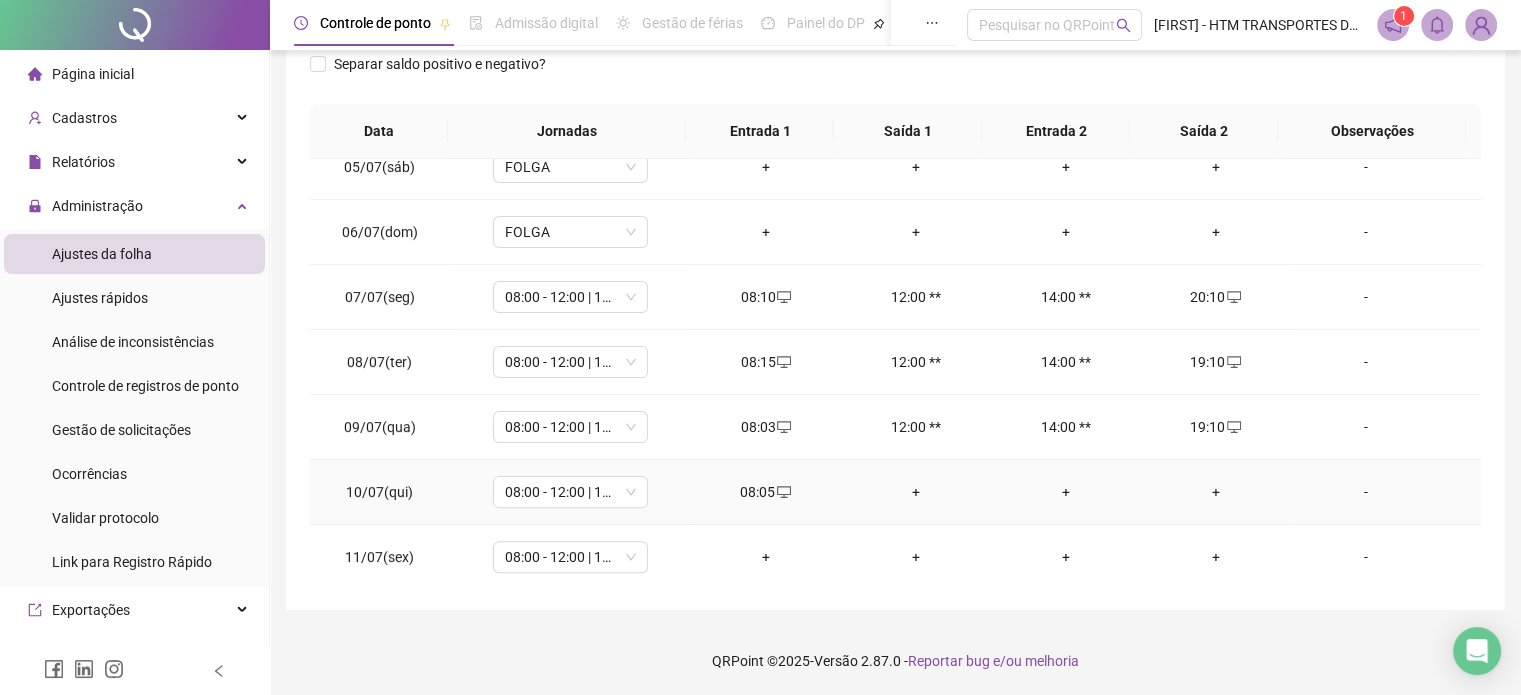 click on "+" at bounding box center [1216, 492] 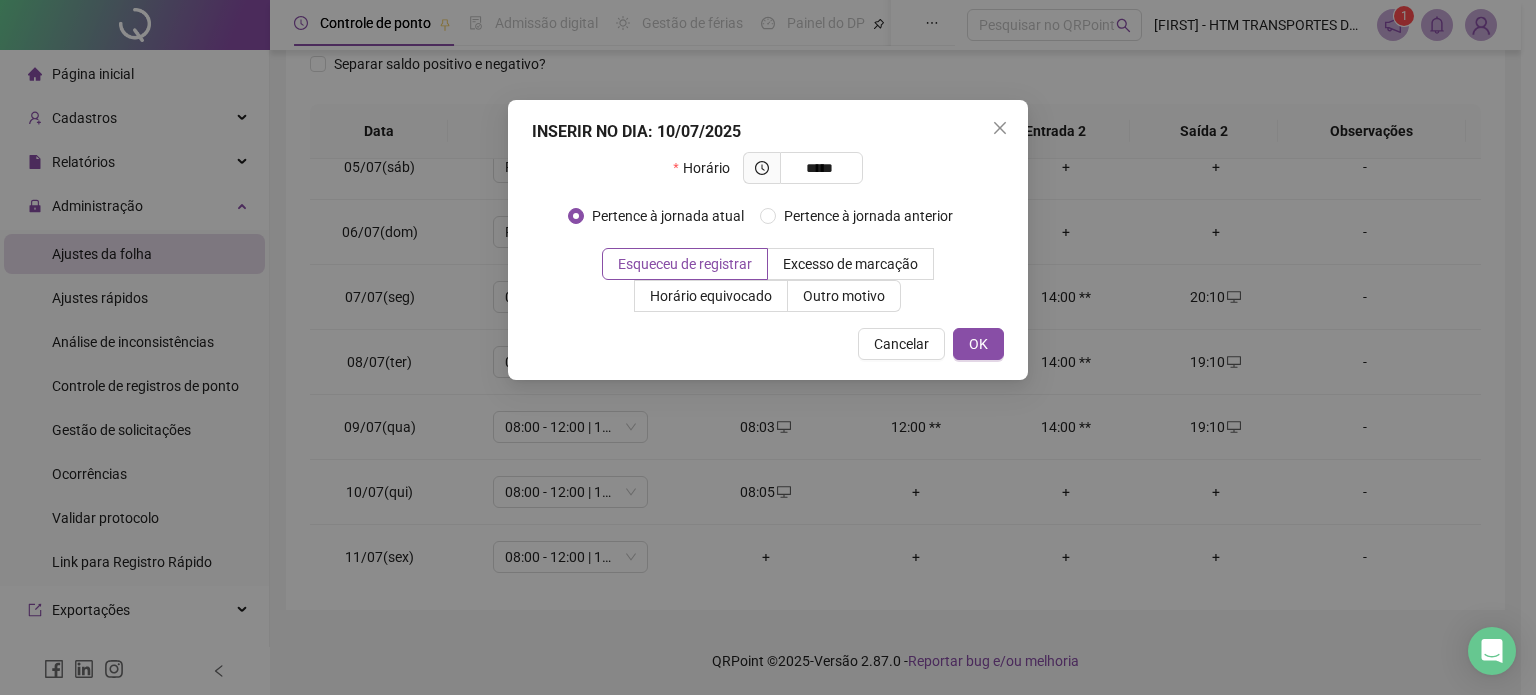 type on "*****" 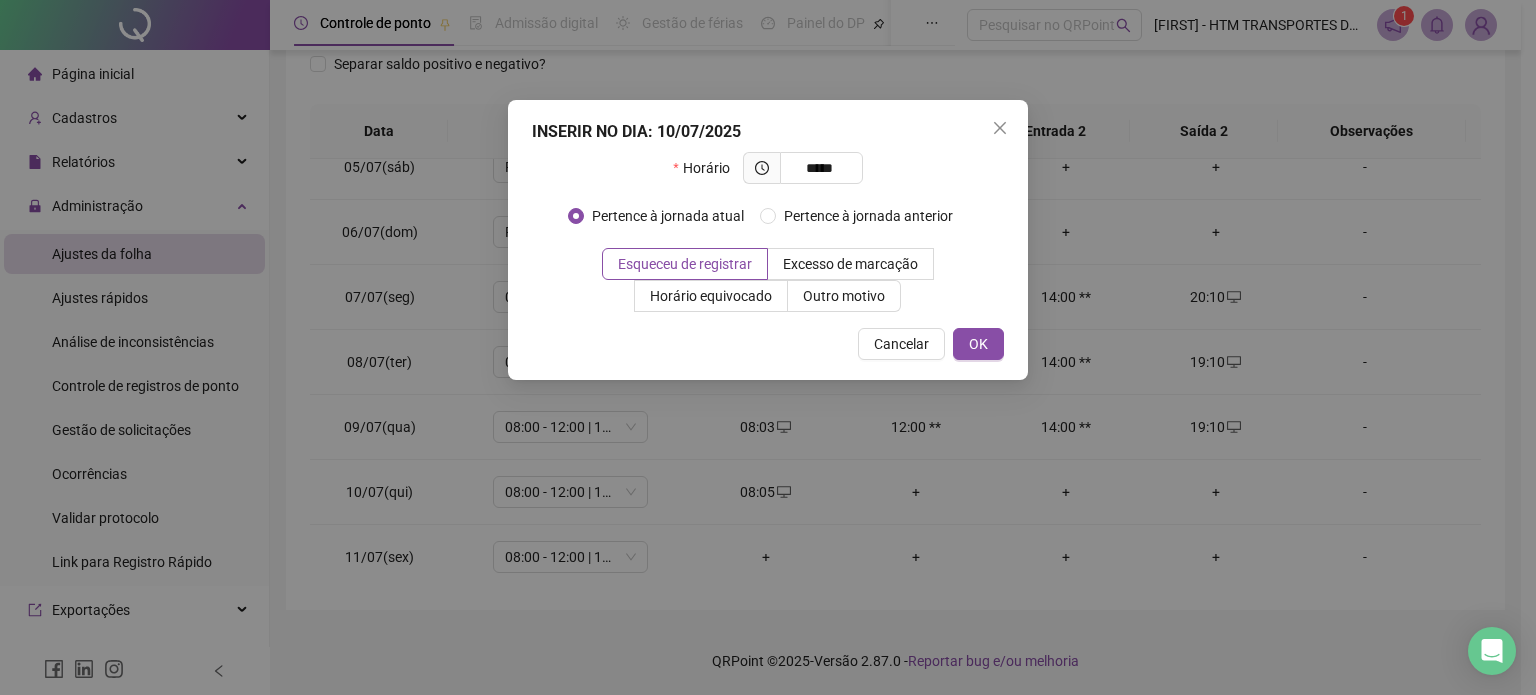 click on "INSERIR NO DIA :   10/07/2025 Horário ***** Pertence à jornada atual Pertence à jornada anterior Esqueceu de registrar Excesso de marcação Horário equivocado Outro motivo Motivo Cancelar OK" at bounding box center (768, 240) 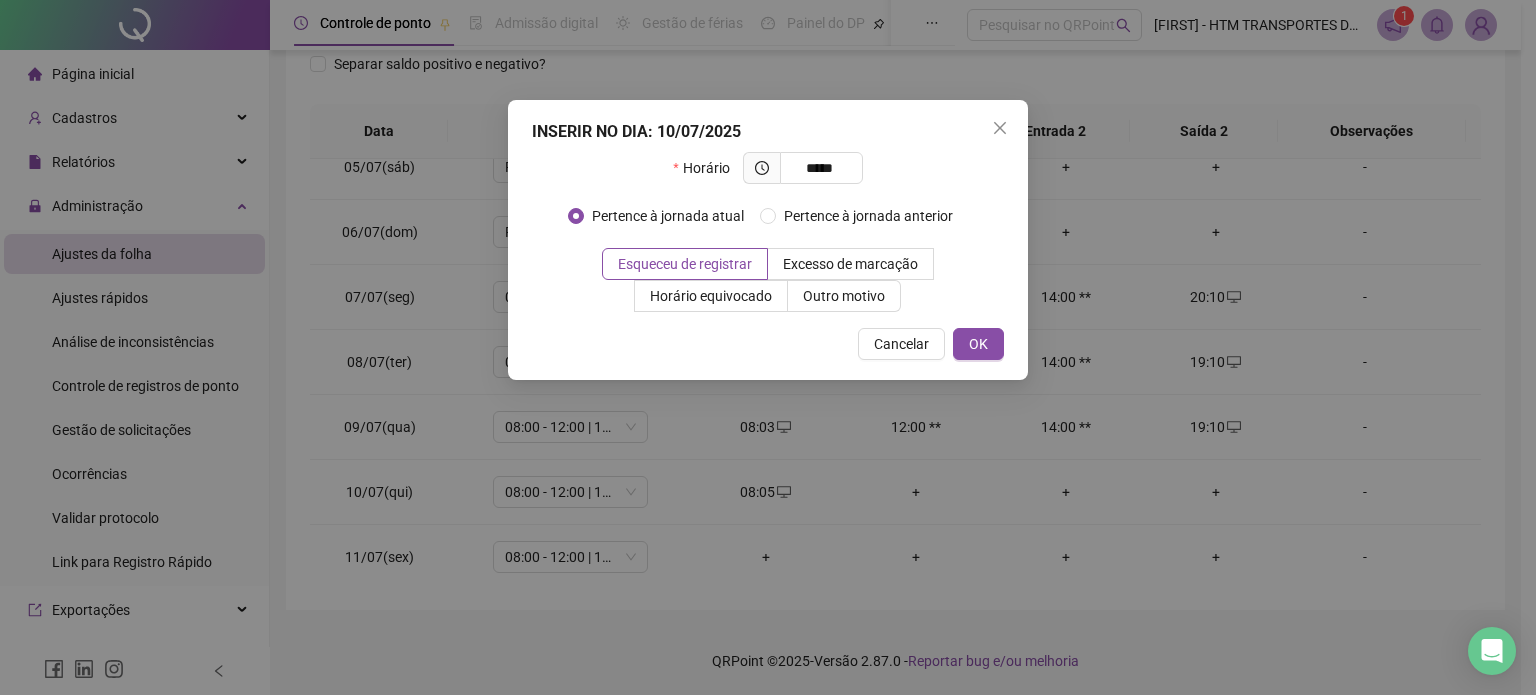 drag, startPoint x: 990, startPoint y: 333, endPoint x: 937, endPoint y: 297, distance: 64.070274 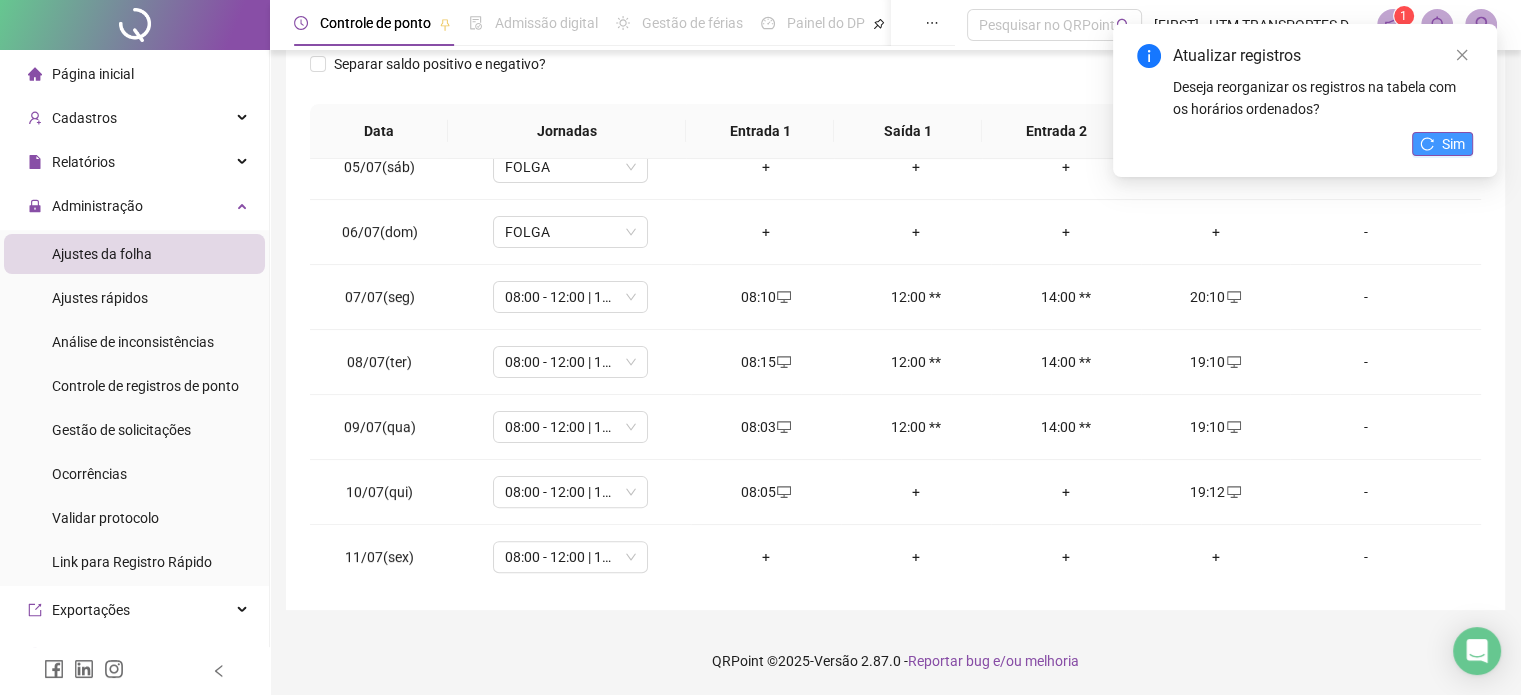 click on "Sim" at bounding box center [1442, 144] 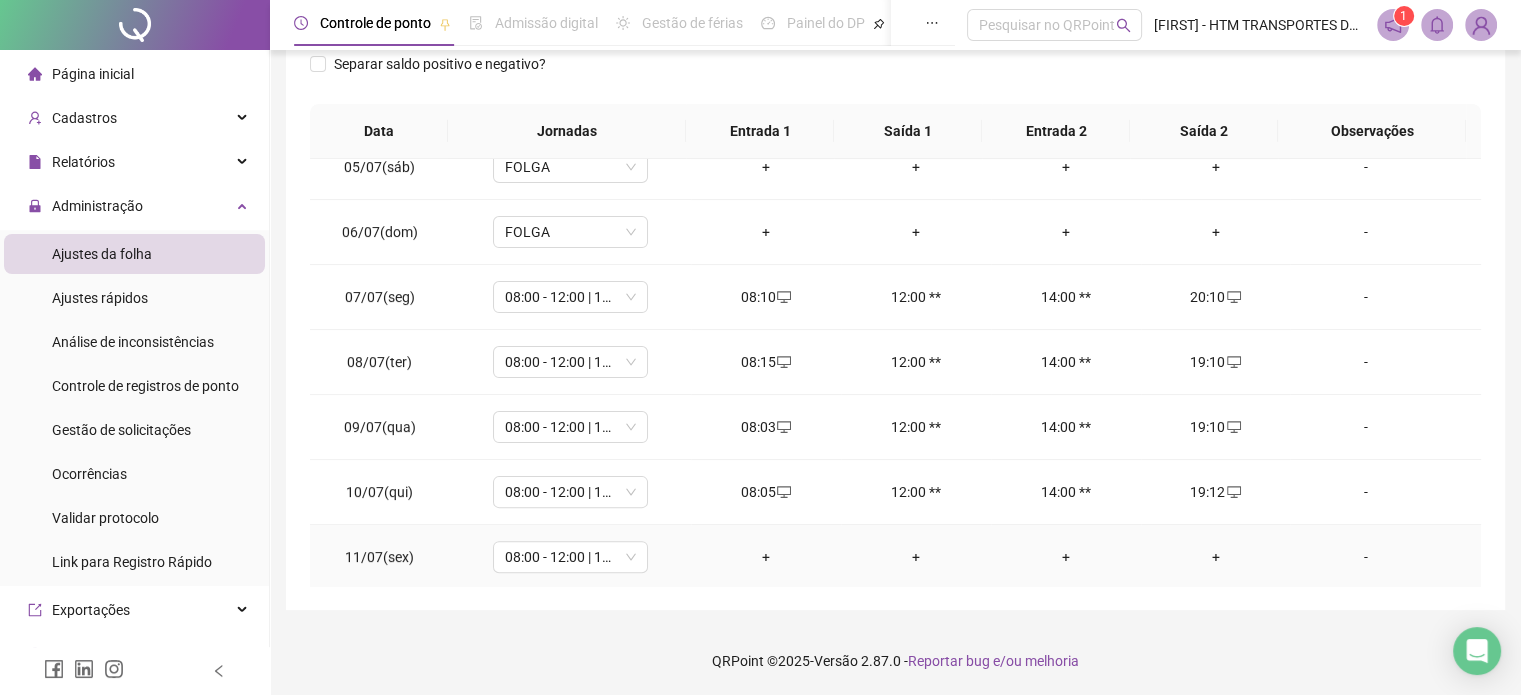 click on "+" at bounding box center [766, 557] 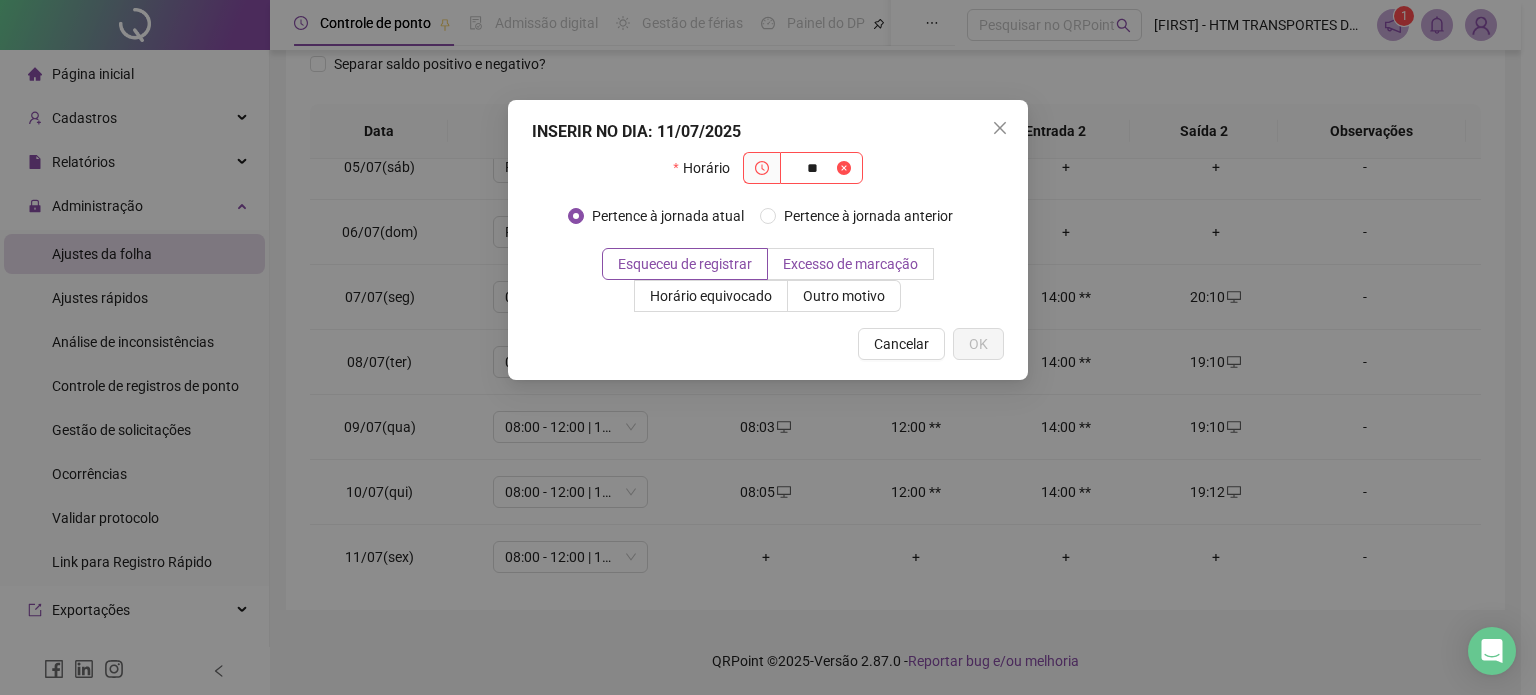 type on "*" 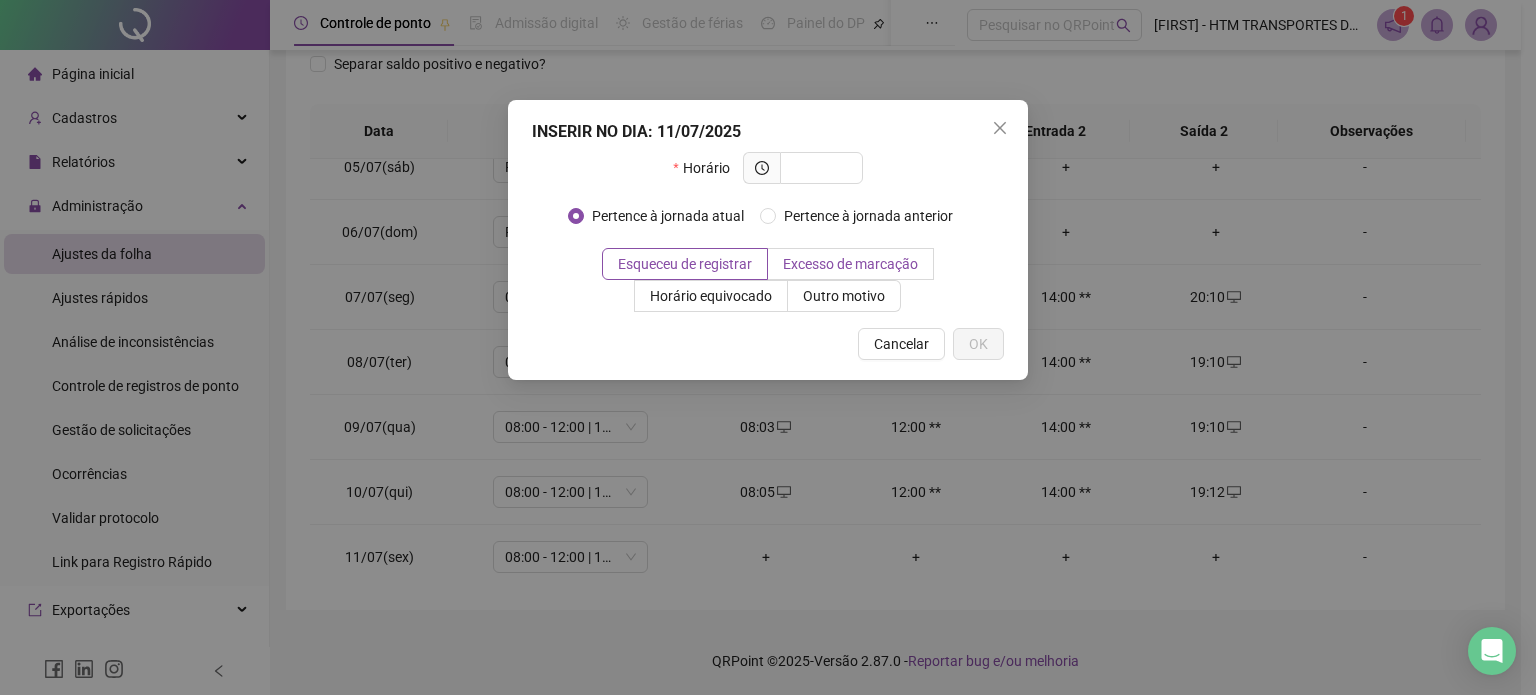 type on "*" 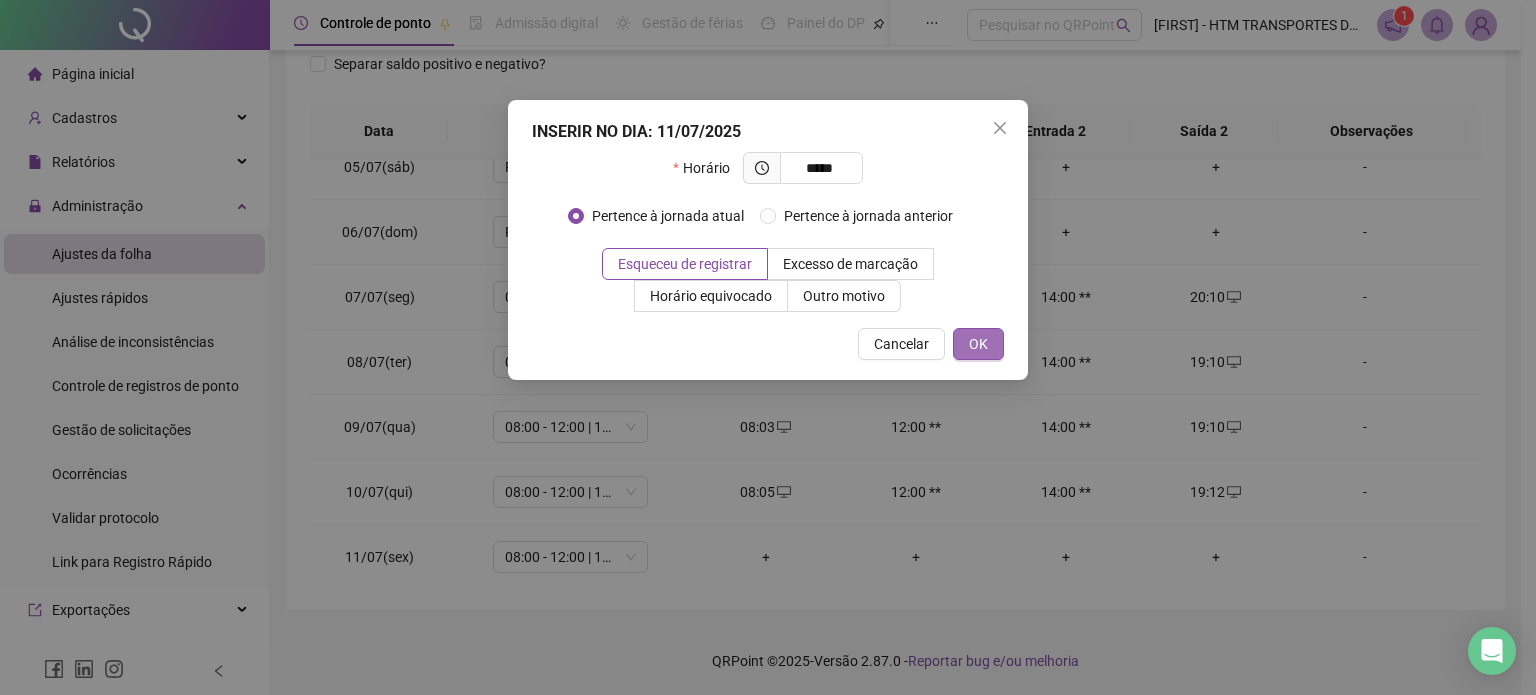 type on "*****" 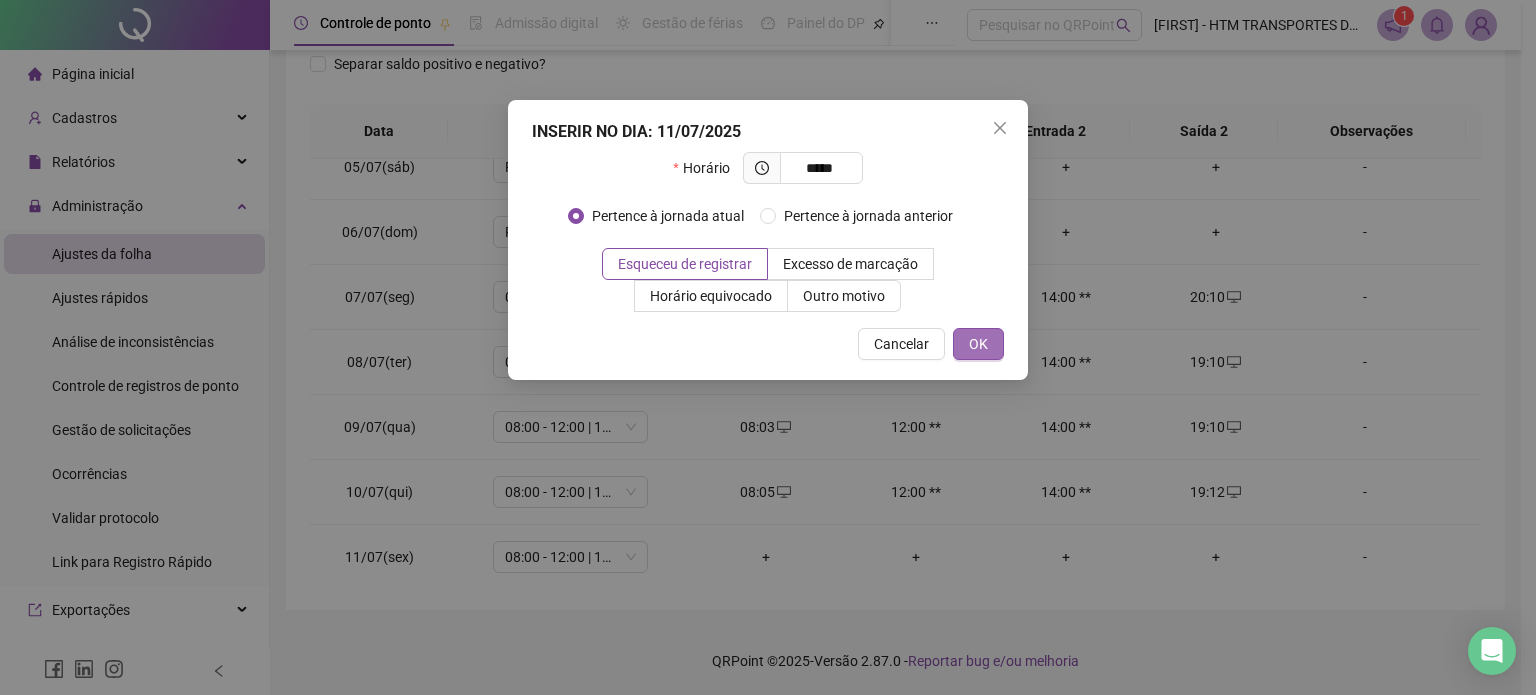 click on "OK" at bounding box center (978, 344) 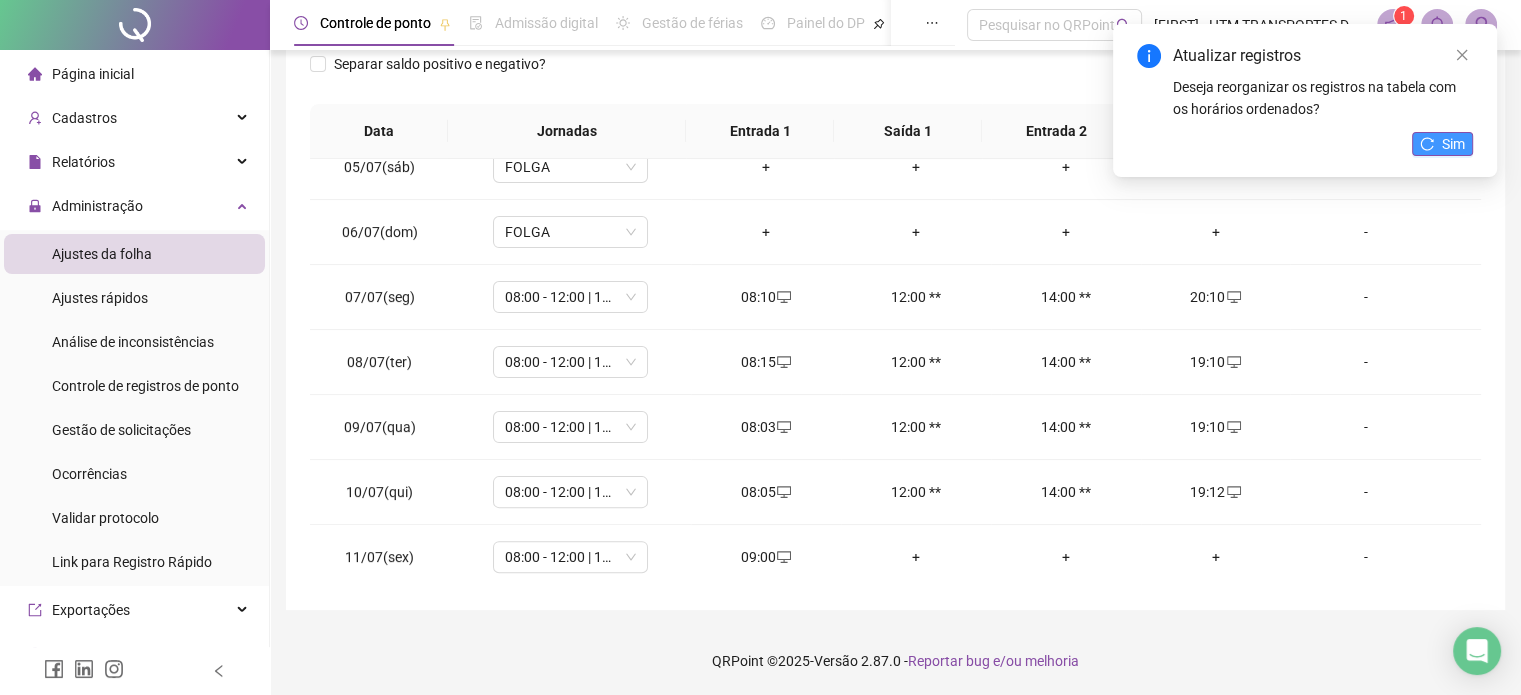 click on "Sim" at bounding box center (1442, 144) 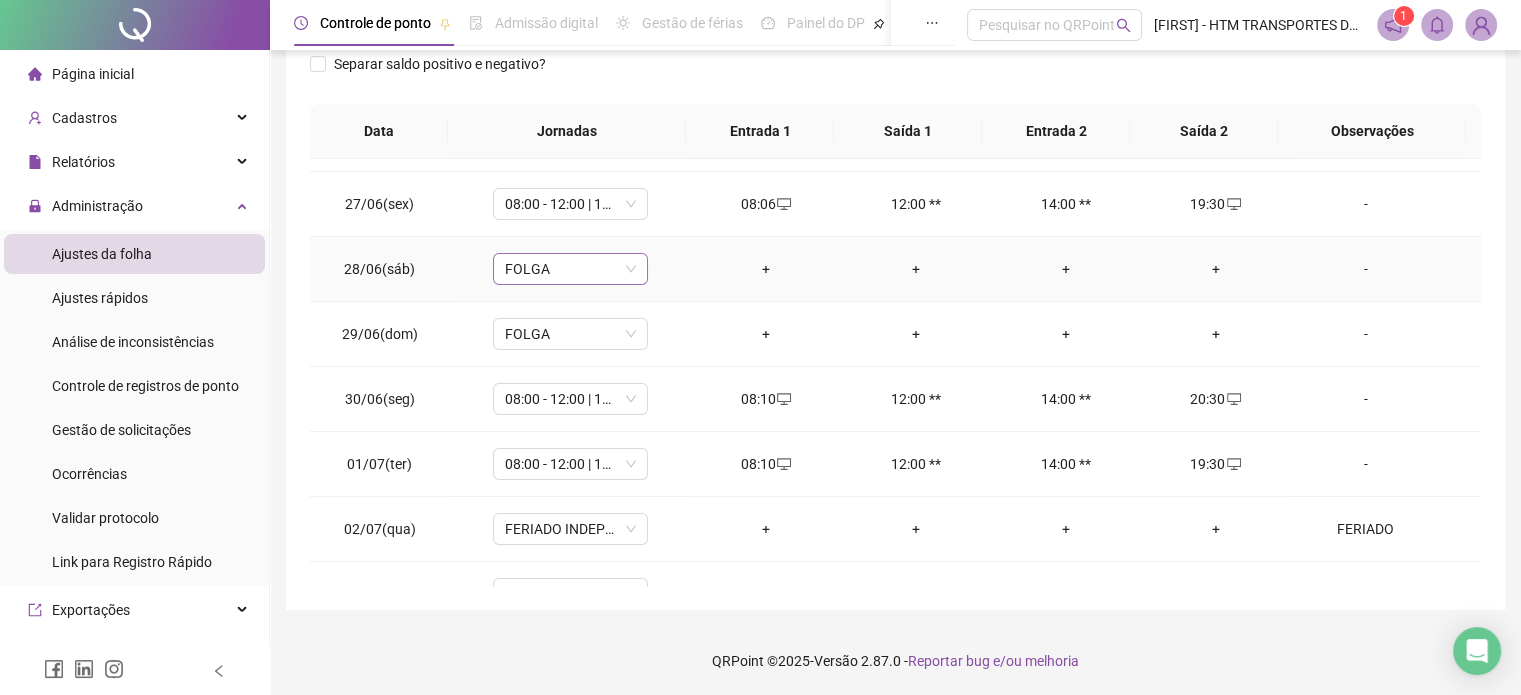 scroll, scrollTop: 0, scrollLeft: 0, axis: both 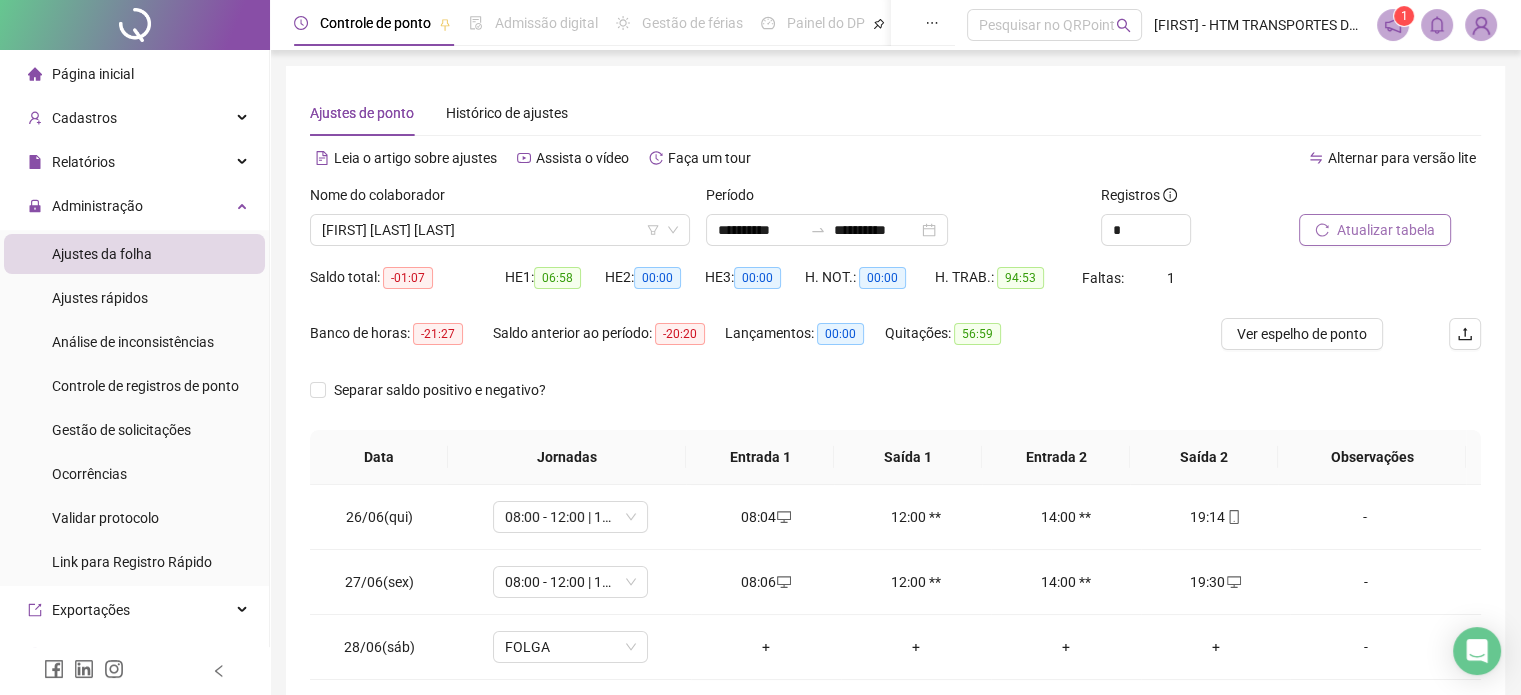 click on "Atualizar tabela" at bounding box center [1386, 230] 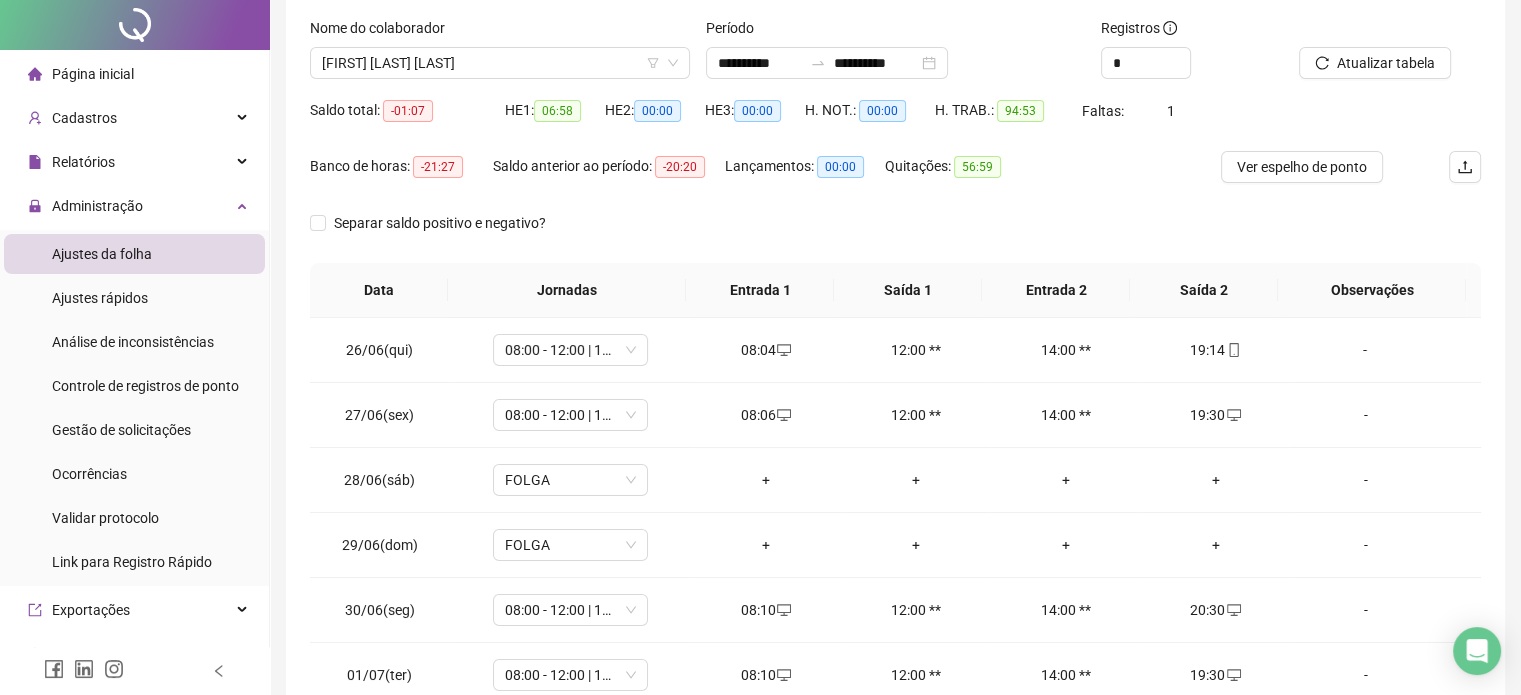 scroll, scrollTop: 326, scrollLeft: 0, axis: vertical 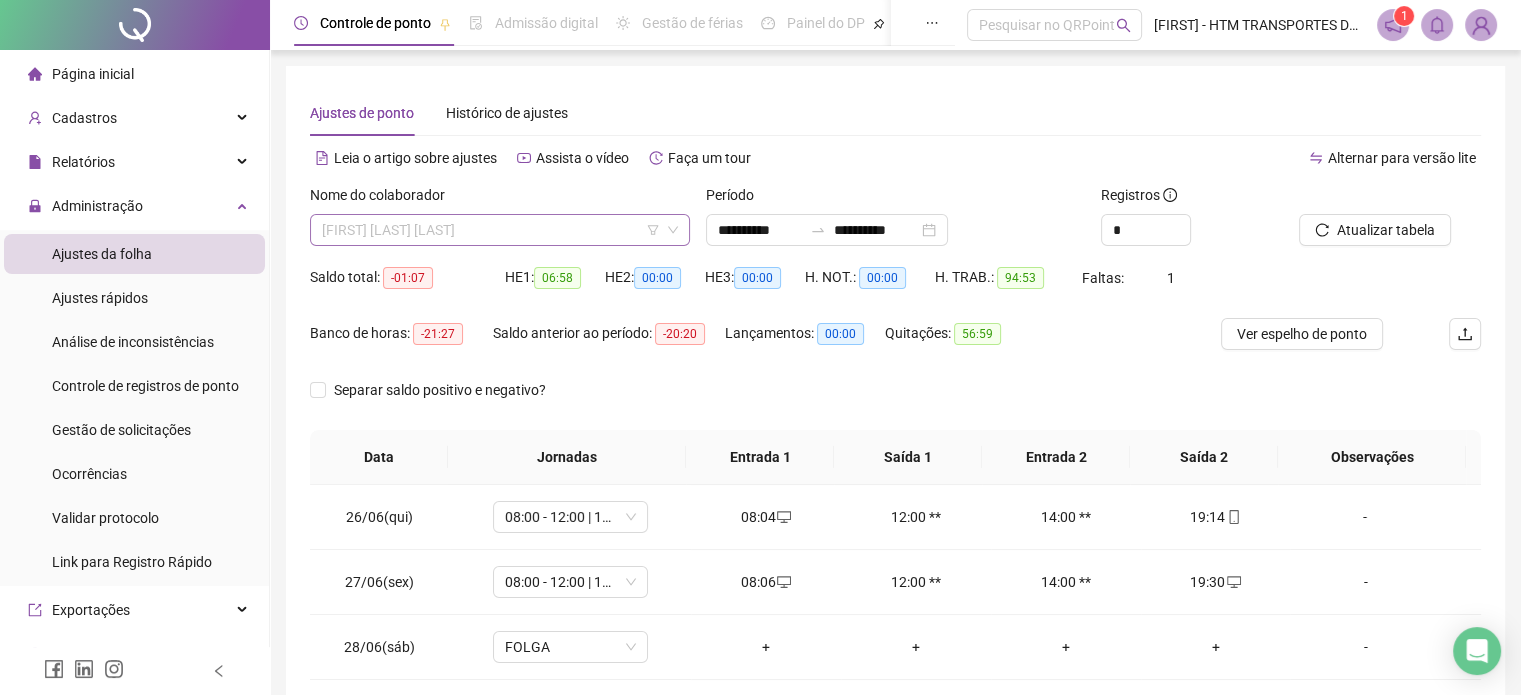 click on "[FIRST] [LAST] [LAST]" at bounding box center (500, 230) 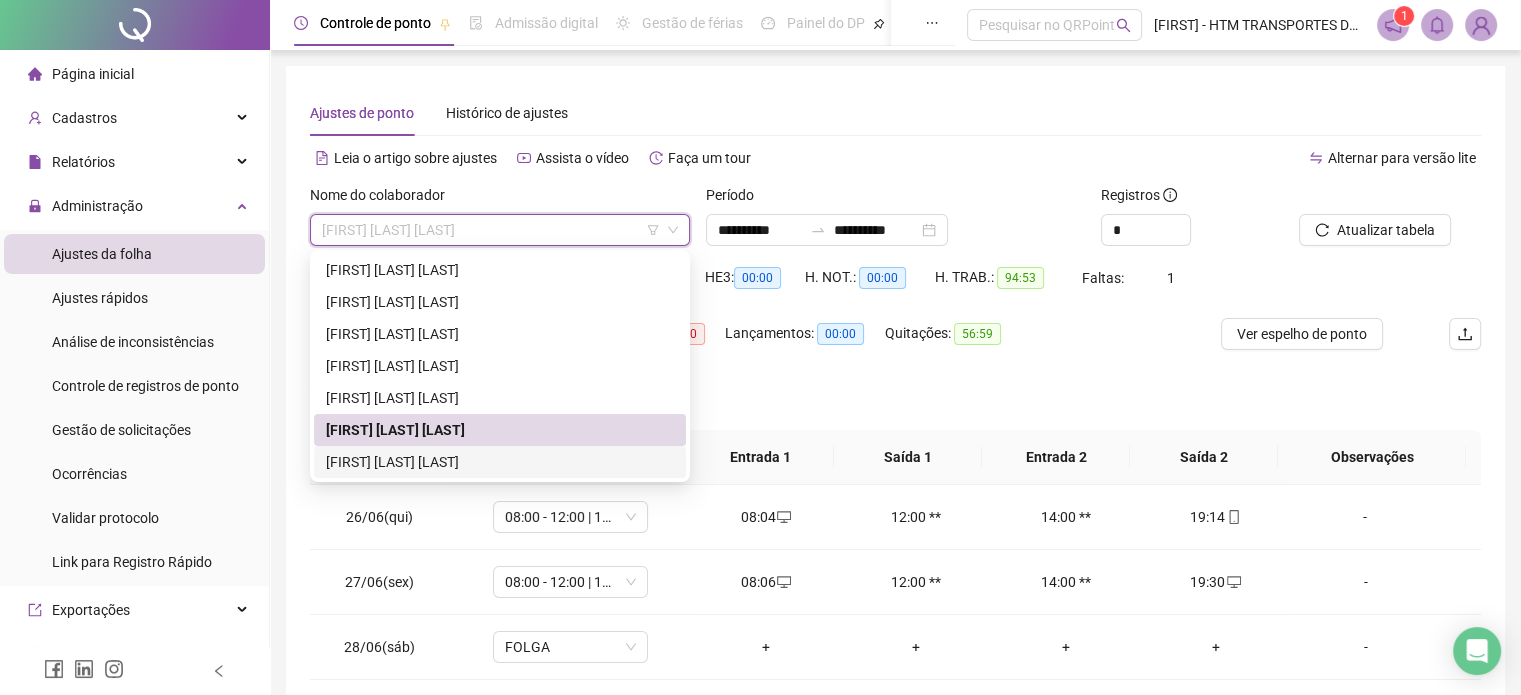 click on "[FIRST] [LAST] [LAST]" at bounding box center (500, 462) 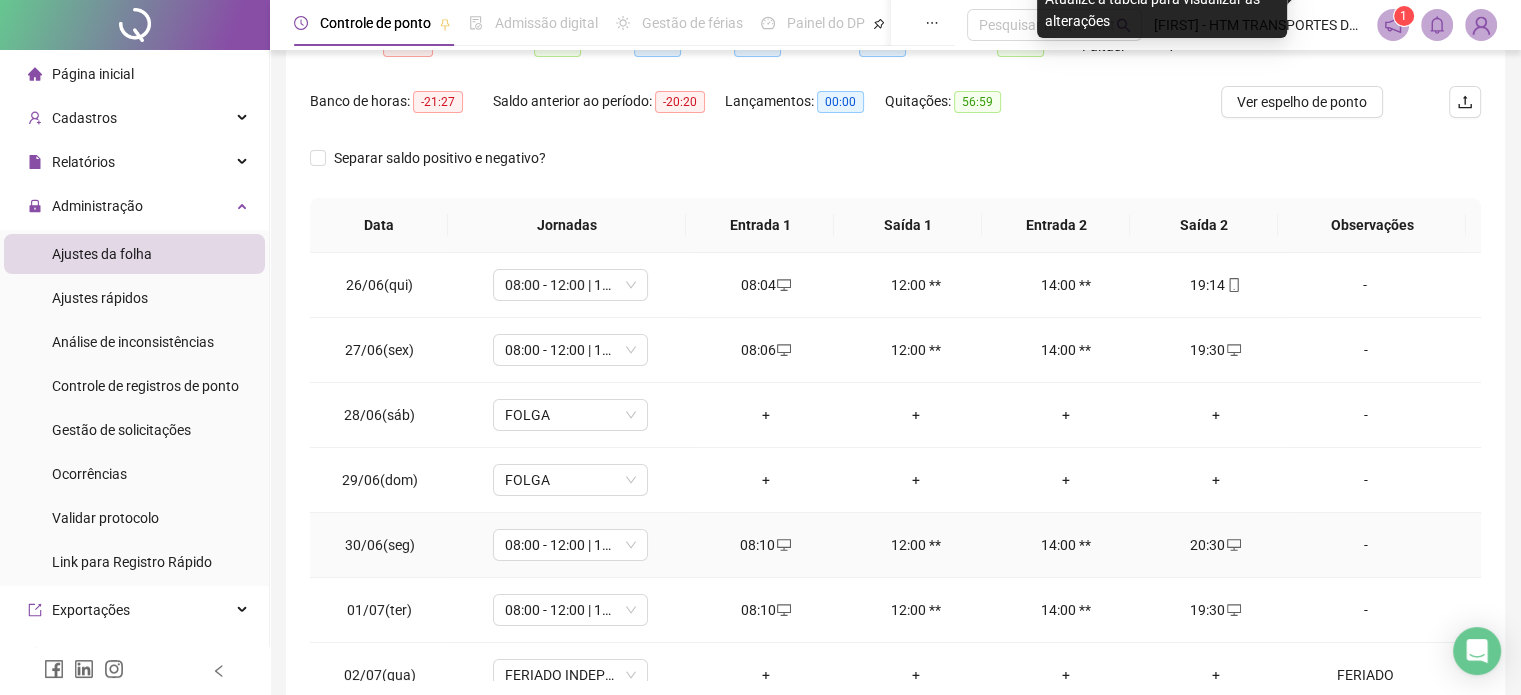 scroll, scrollTop: 300, scrollLeft: 0, axis: vertical 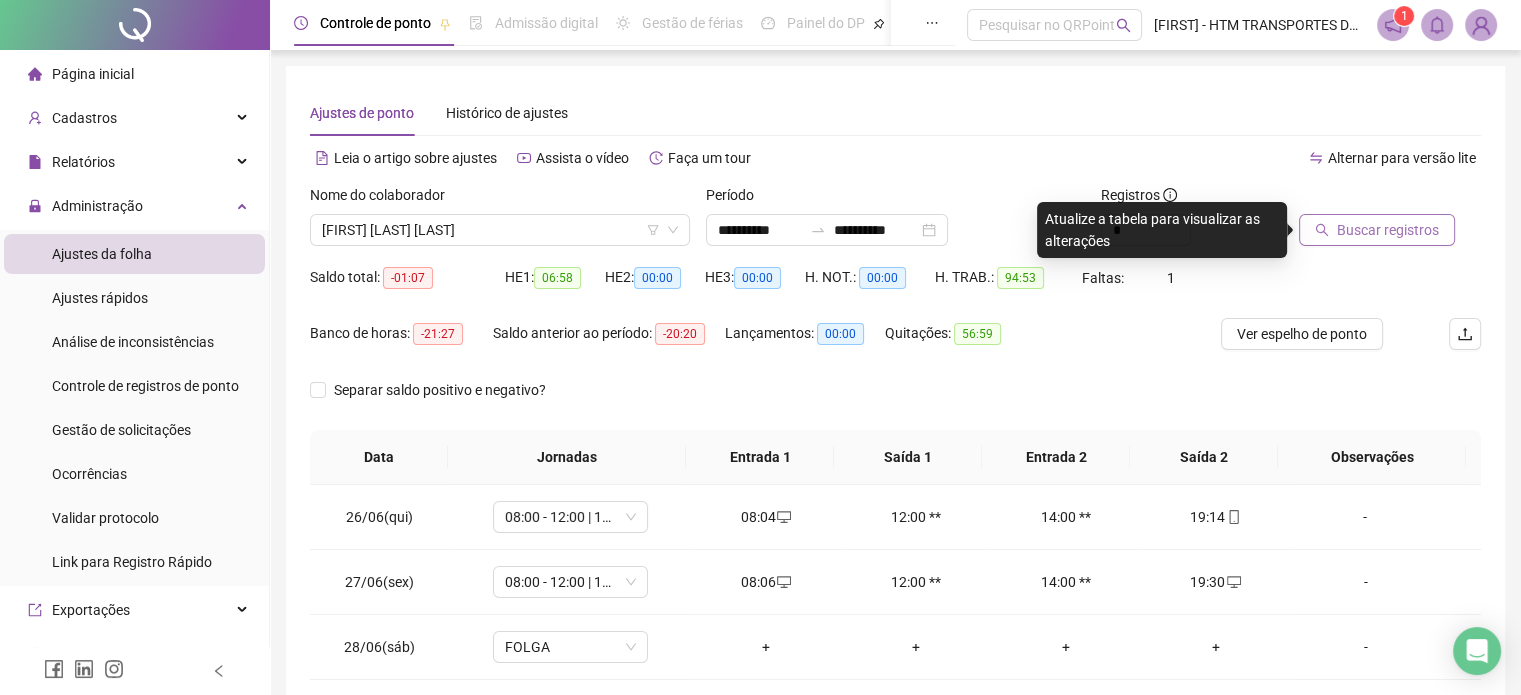 click on "Buscar registros" at bounding box center (1388, 230) 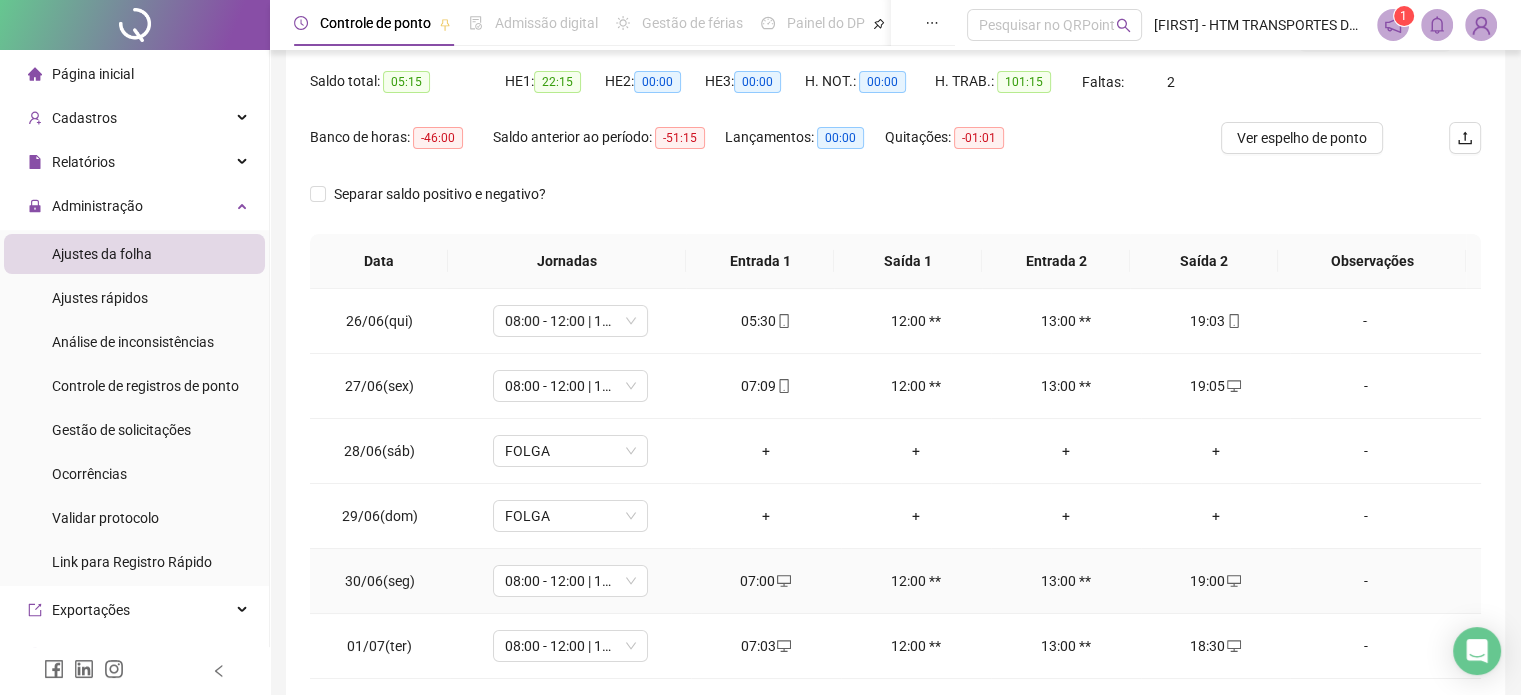 scroll, scrollTop: 326, scrollLeft: 0, axis: vertical 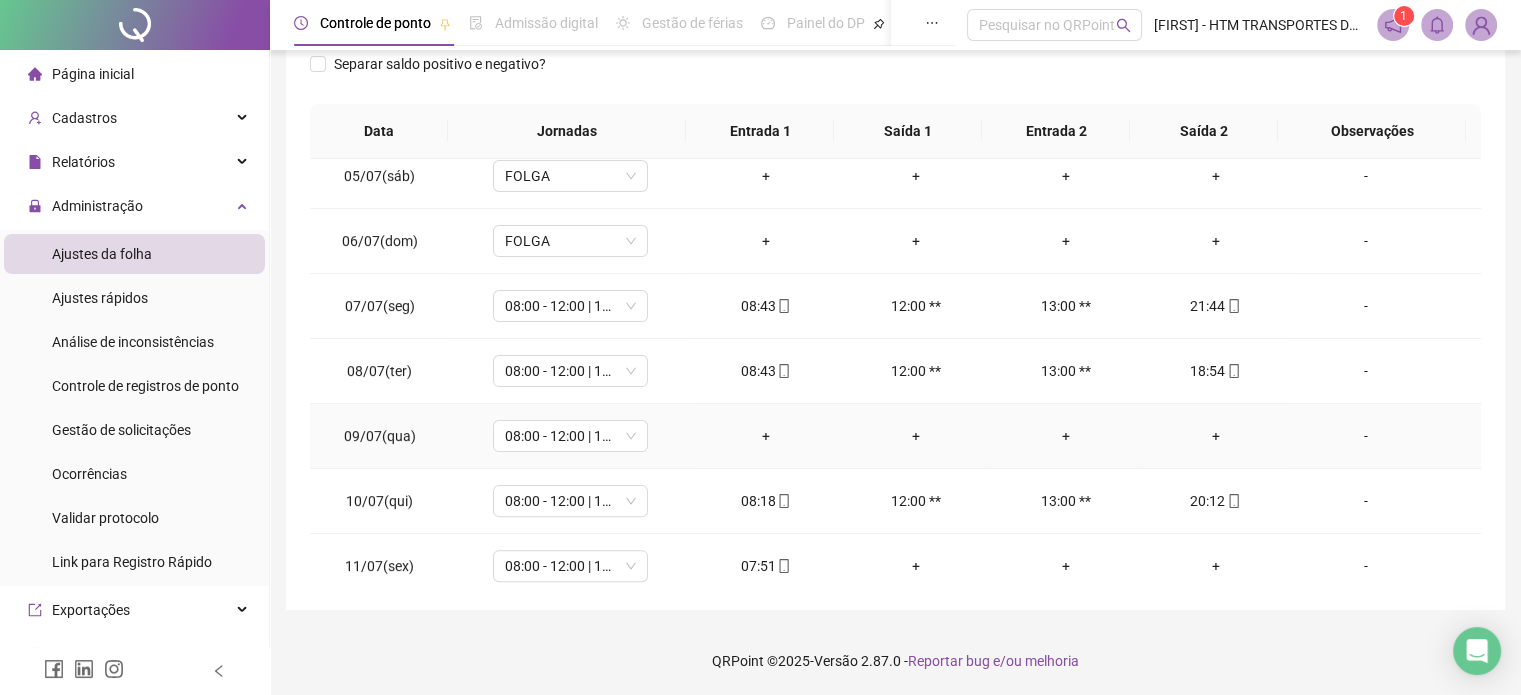click on "+" at bounding box center [766, 436] 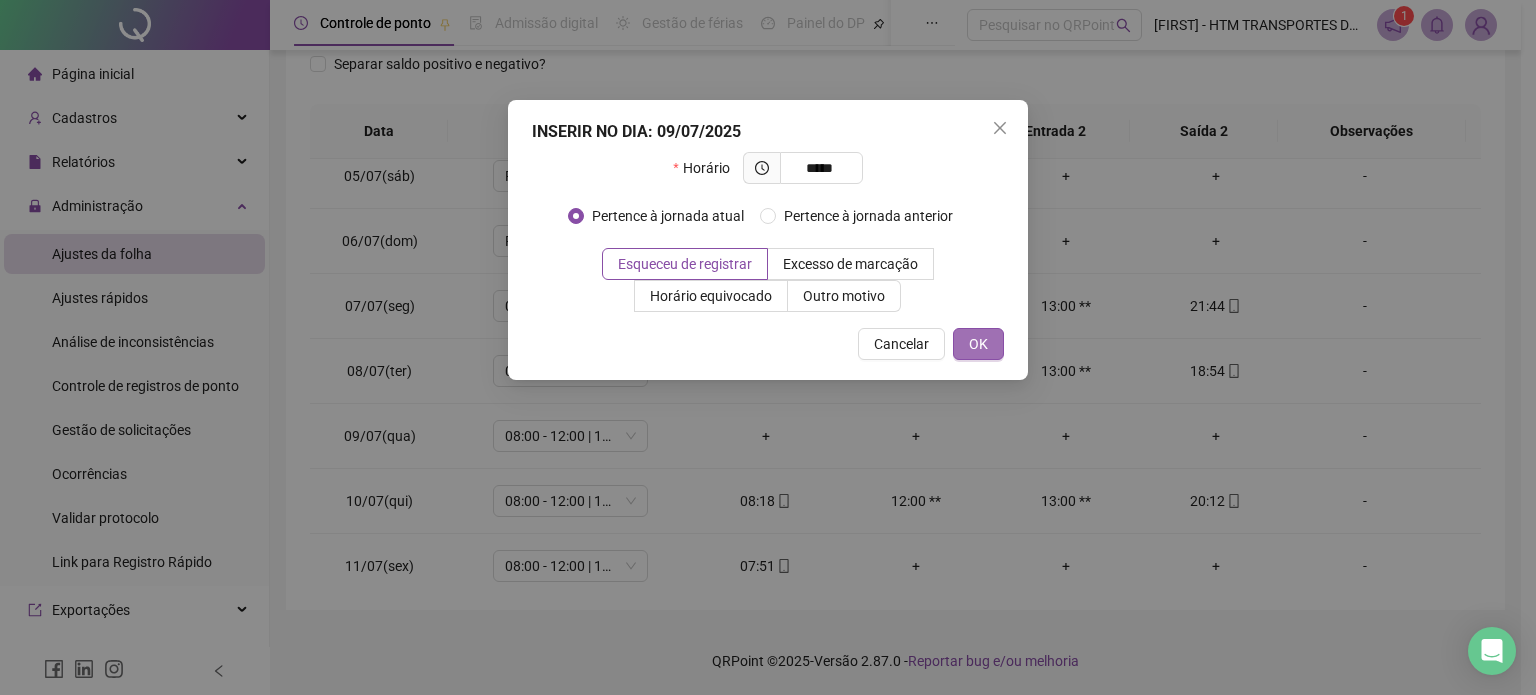 type on "*****" 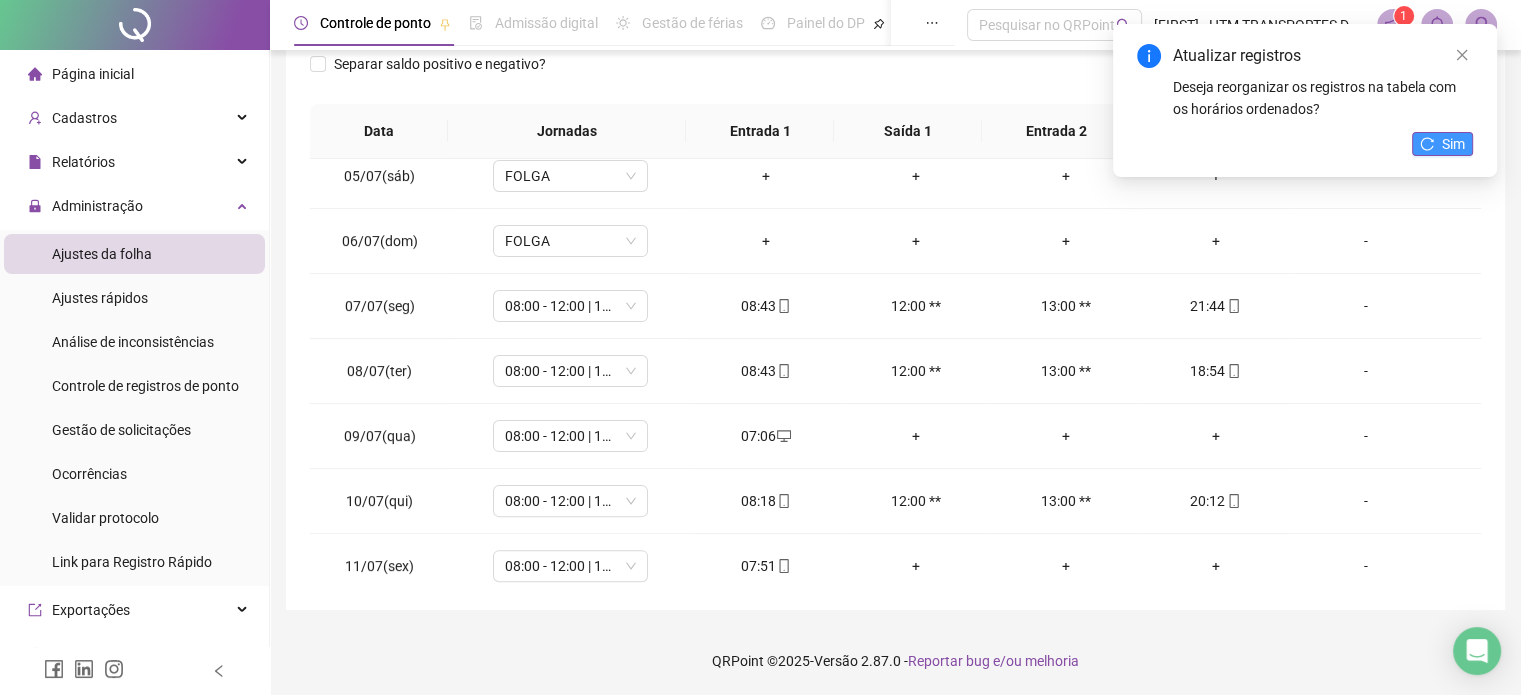click 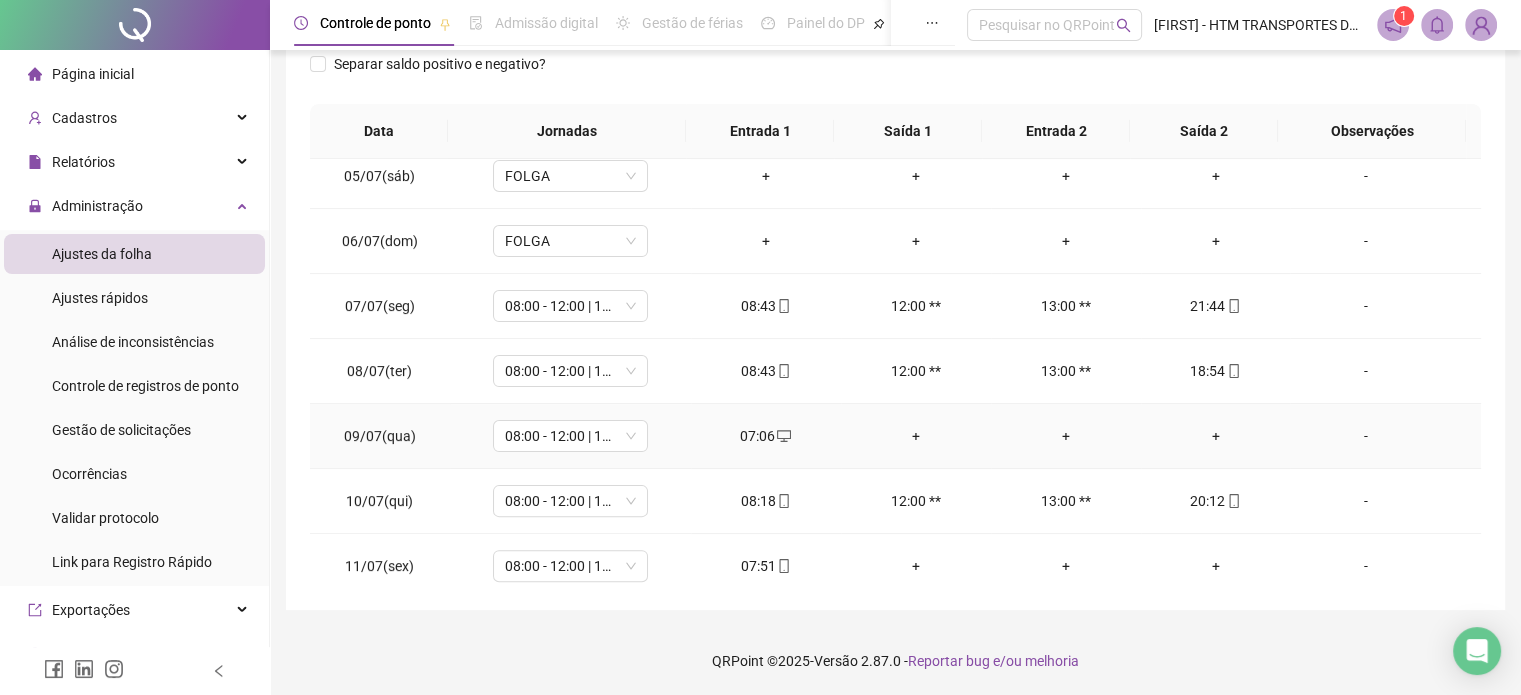 click on "+" at bounding box center (1216, 436) 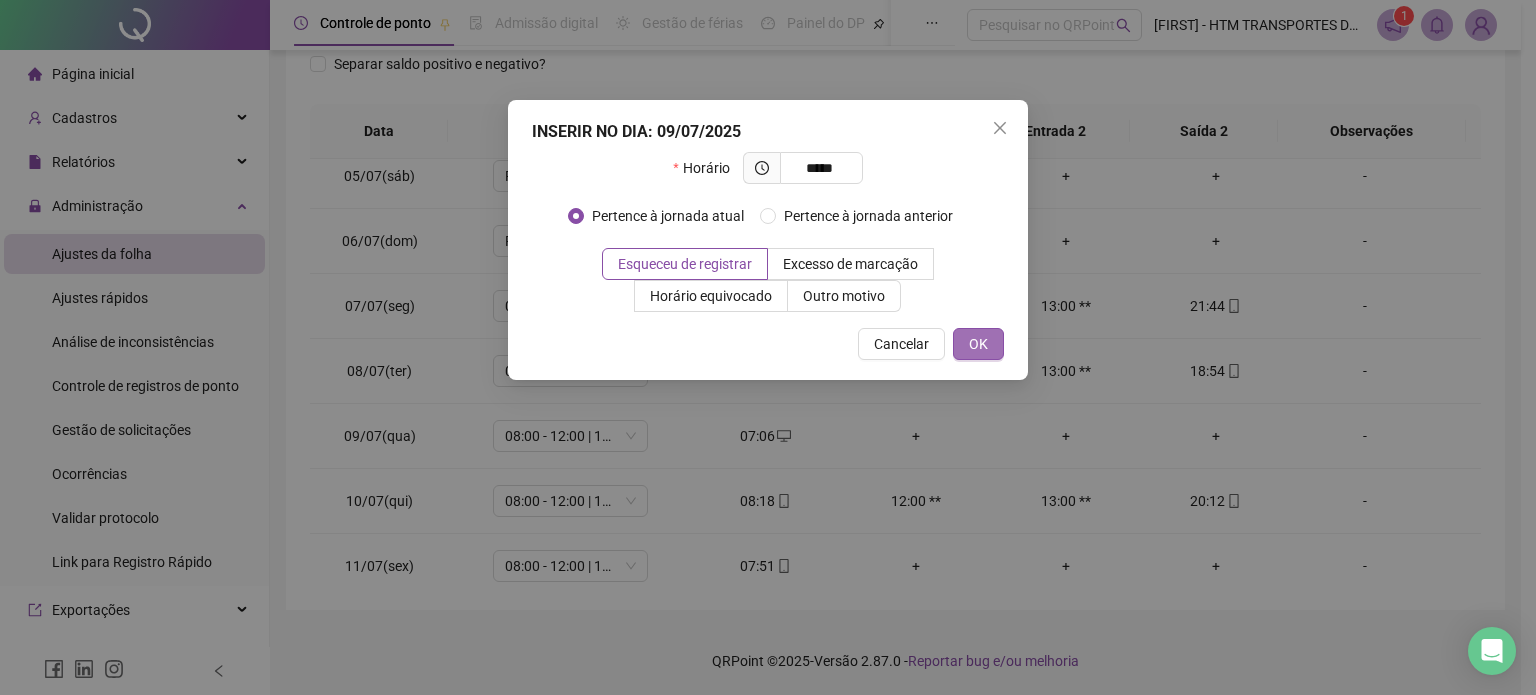 type on "*****" 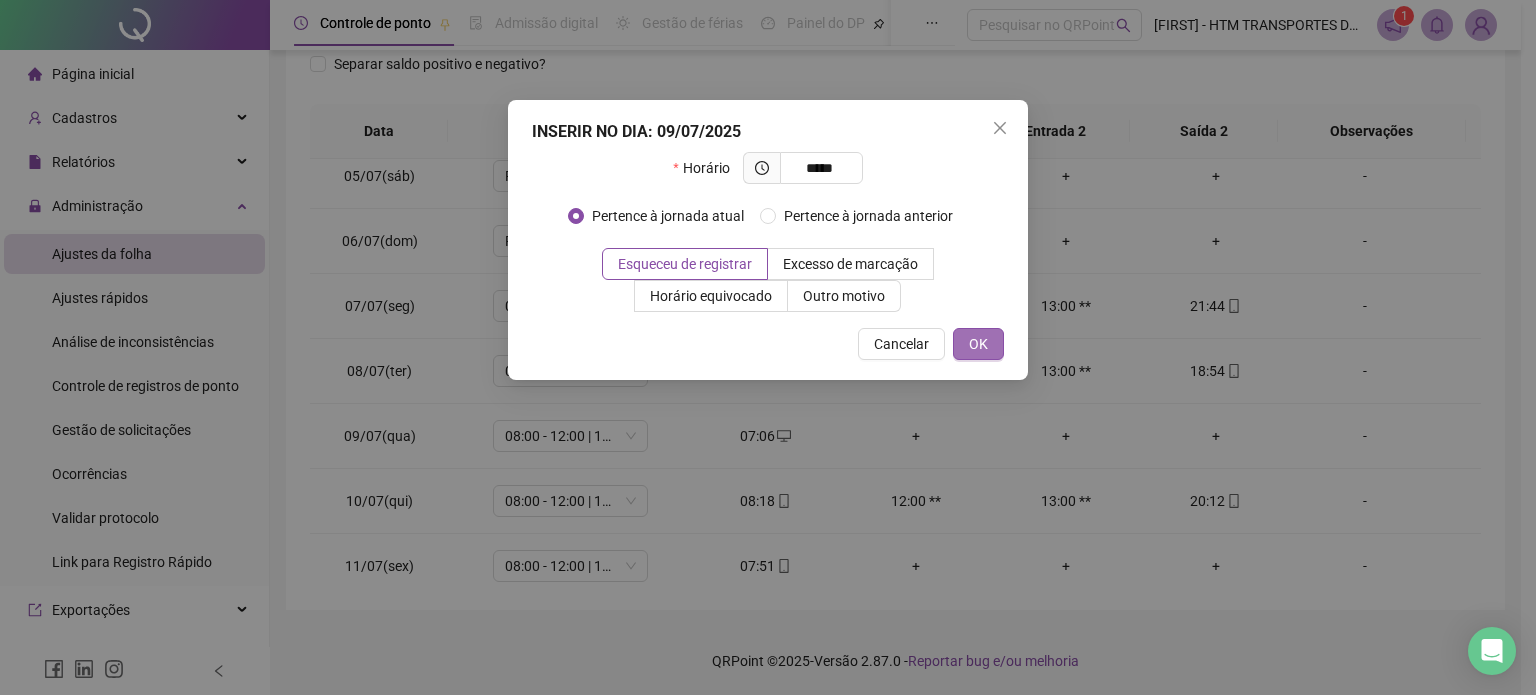 click on "OK" at bounding box center (978, 344) 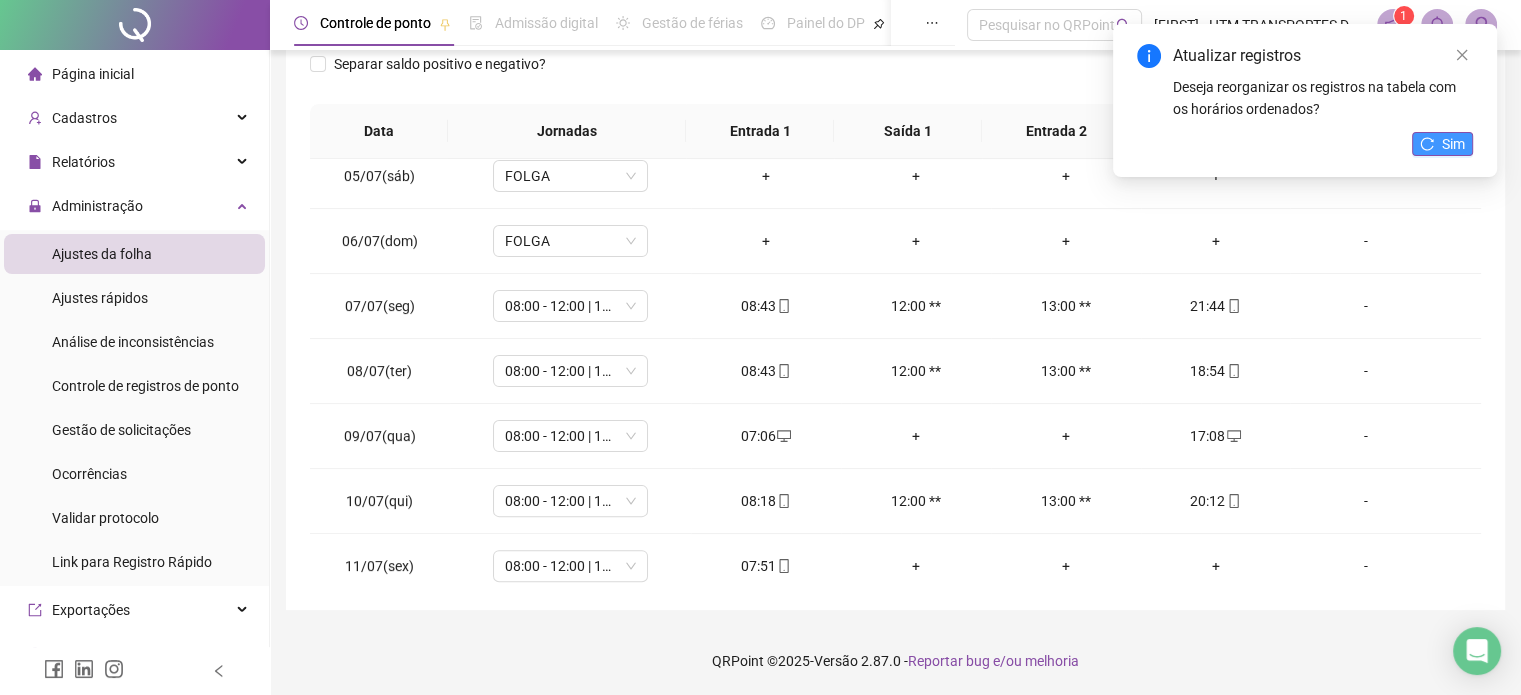 click on "Sim" at bounding box center (1453, 144) 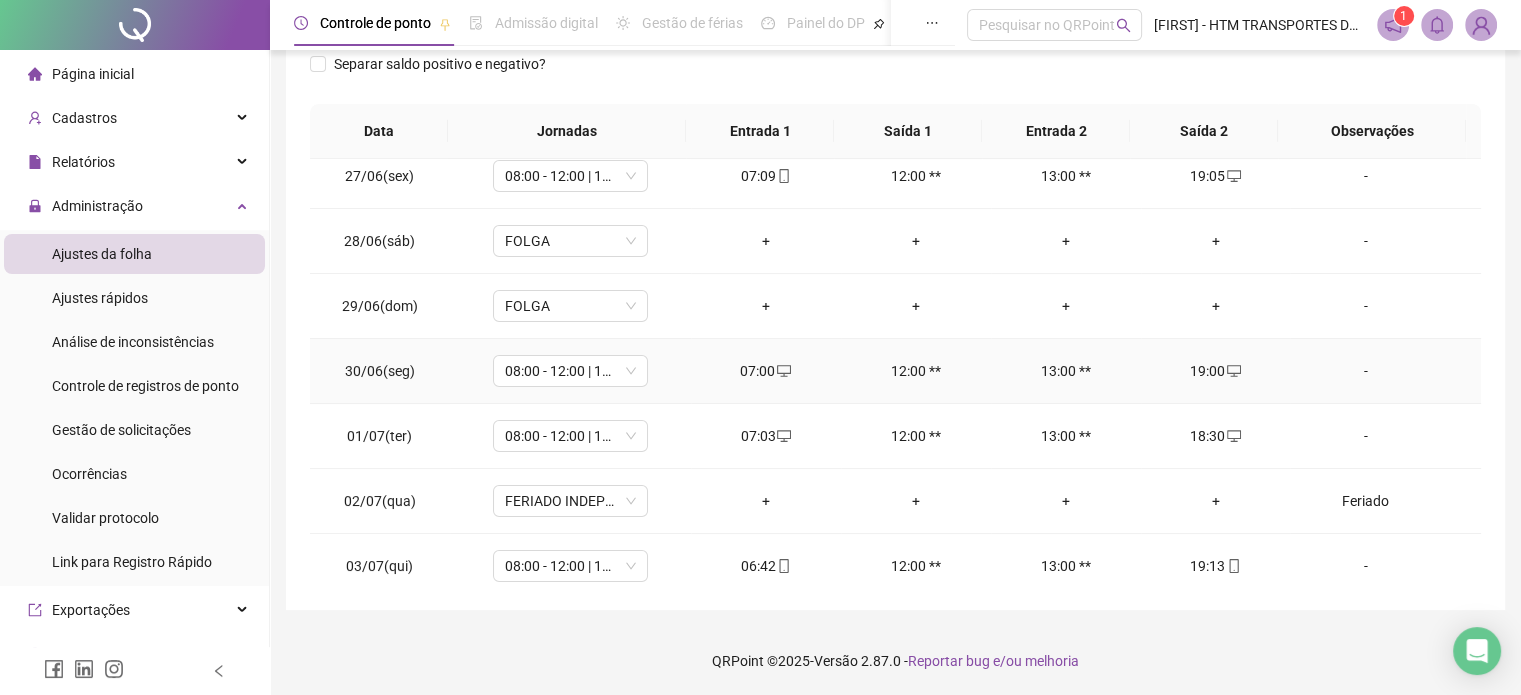 scroll, scrollTop: 0, scrollLeft: 0, axis: both 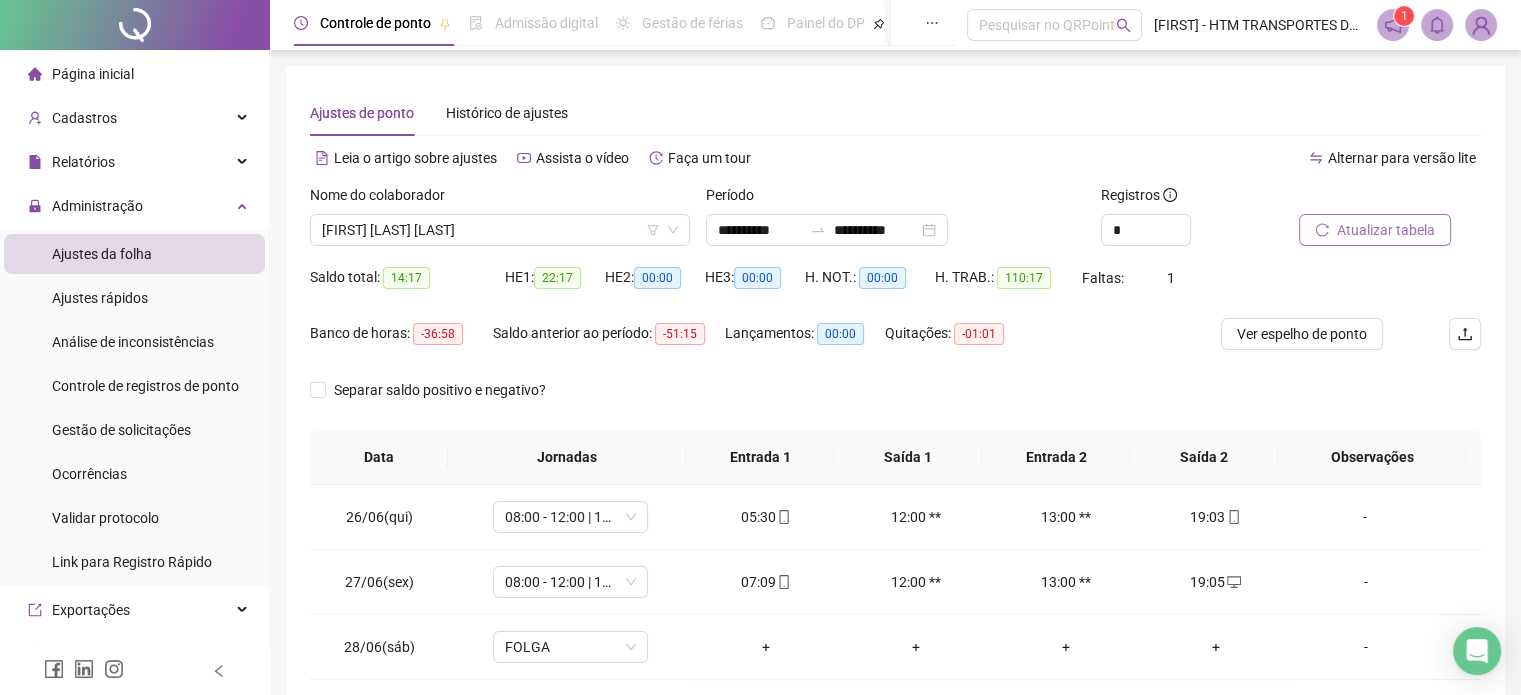 click on "Atualizar tabela" at bounding box center [1386, 230] 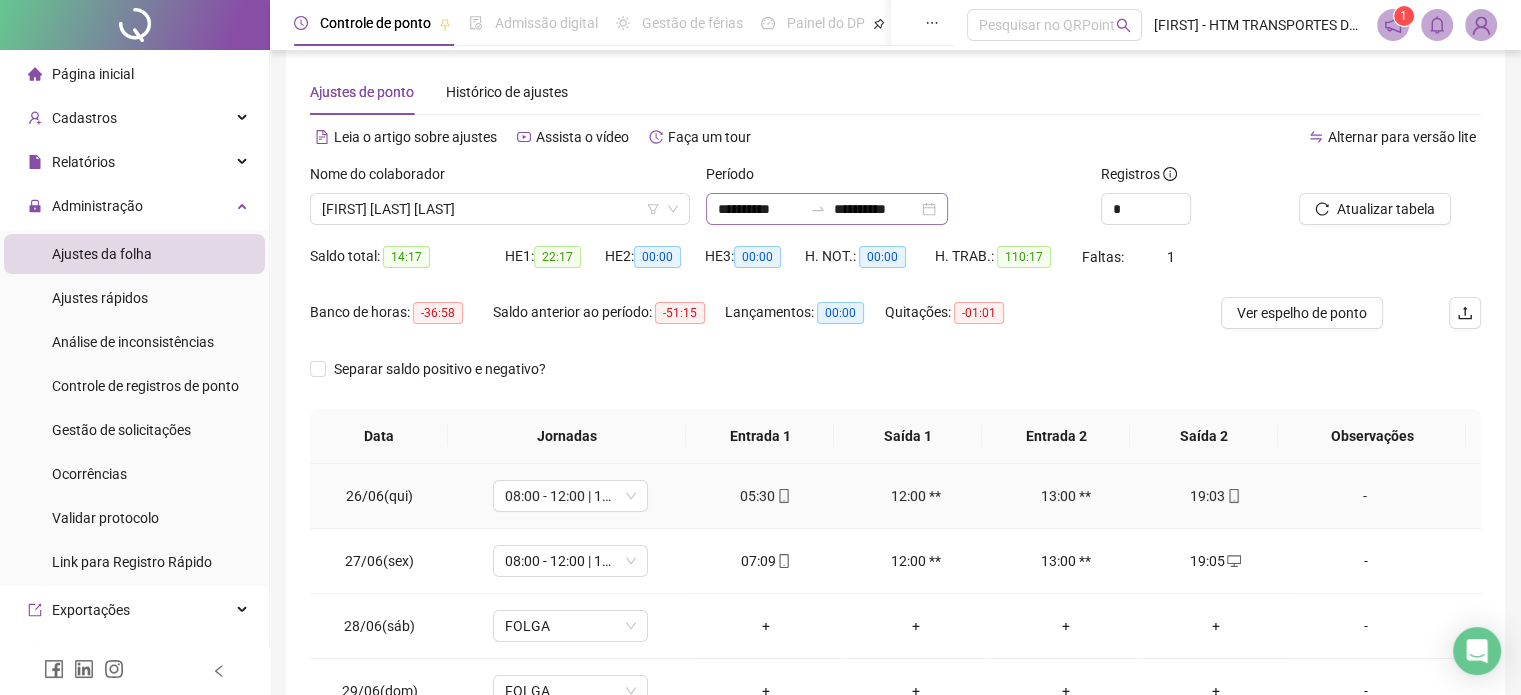 scroll, scrollTop: 0, scrollLeft: 0, axis: both 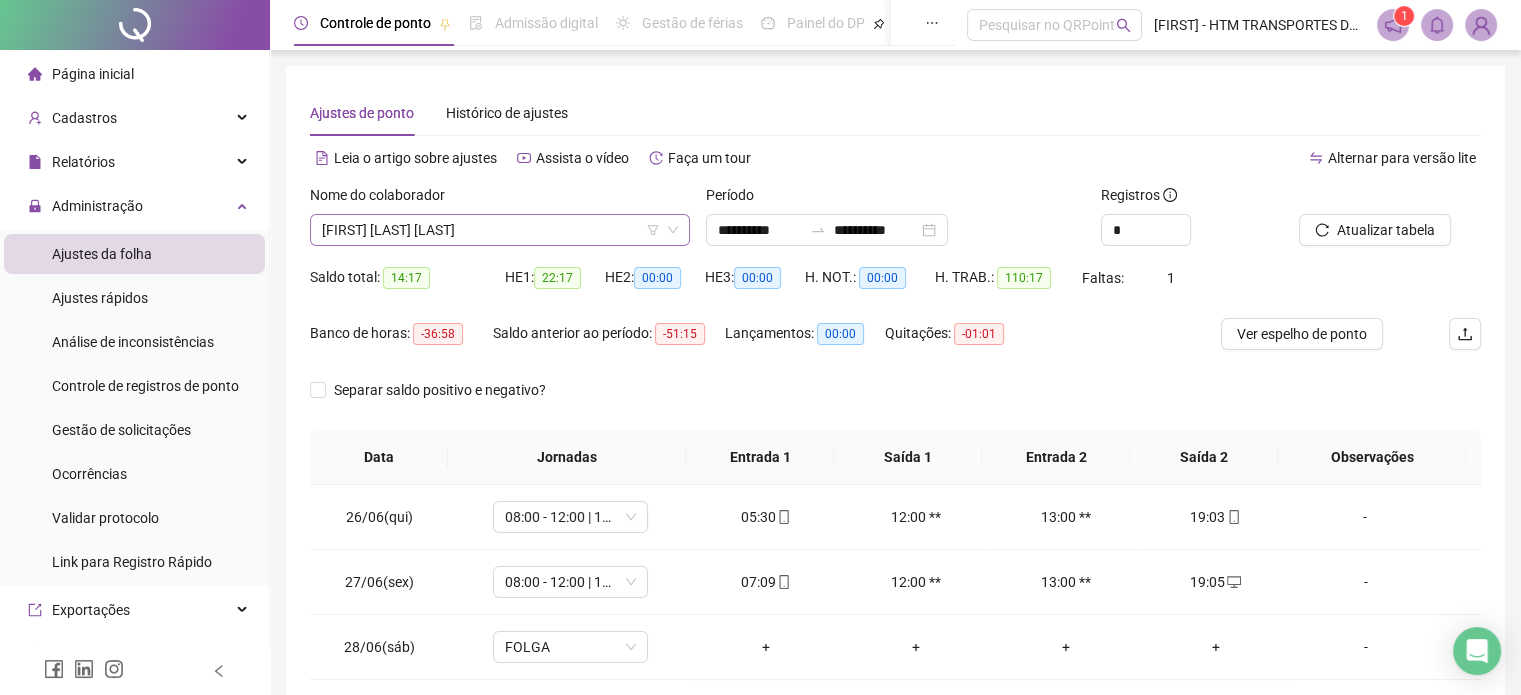 click on "[FIRST] [LAST] [LAST]" at bounding box center [500, 230] 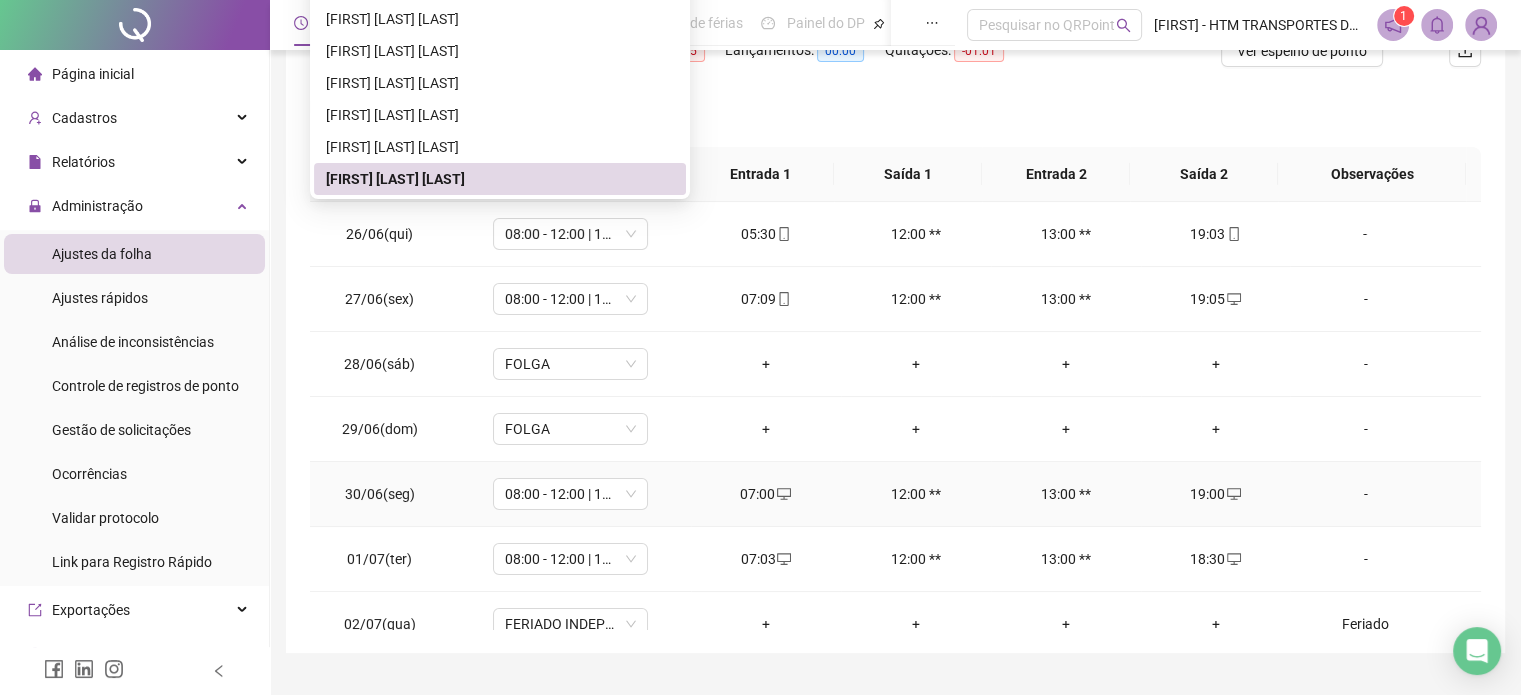 scroll, scrollTop: 326, scrollLeft: 0, axis: vertical 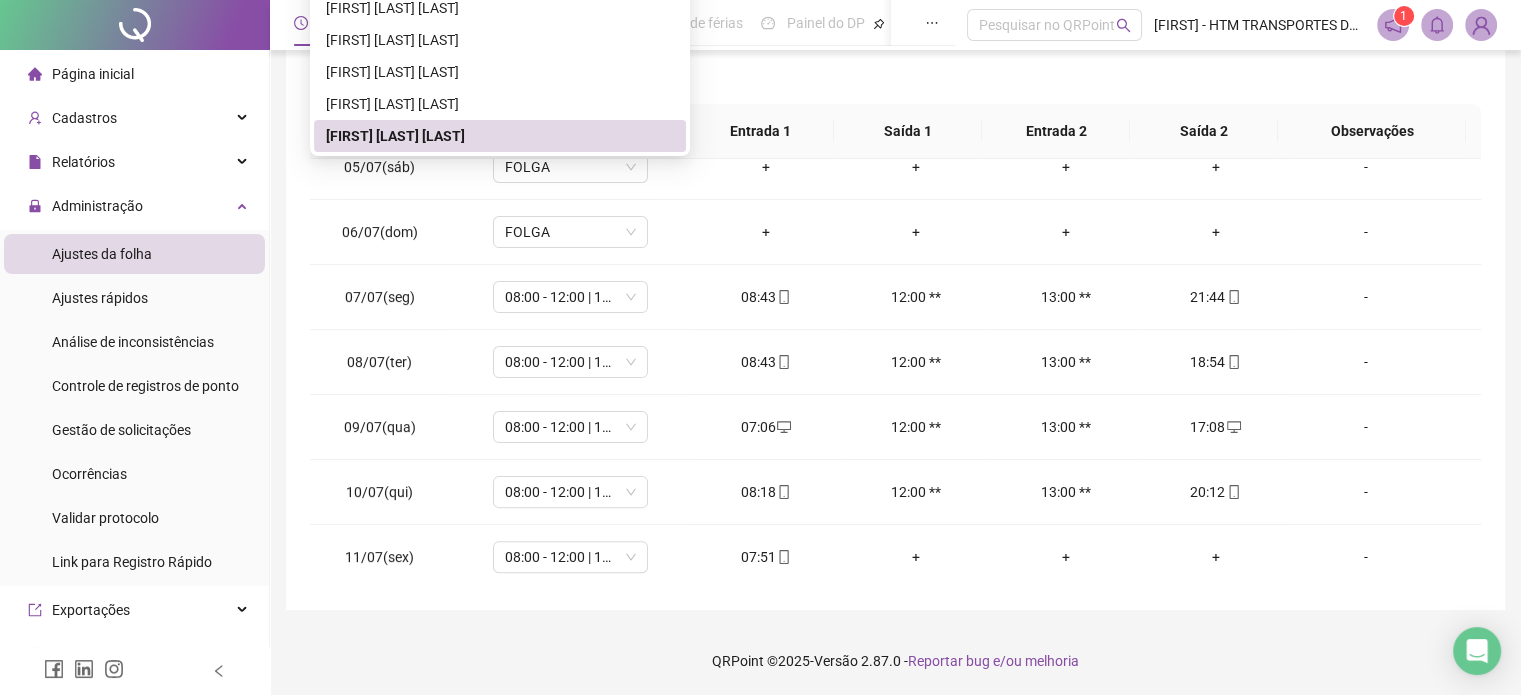click on "[FIRST] [LAST] [LAST]" at bounding box center (500, 136) 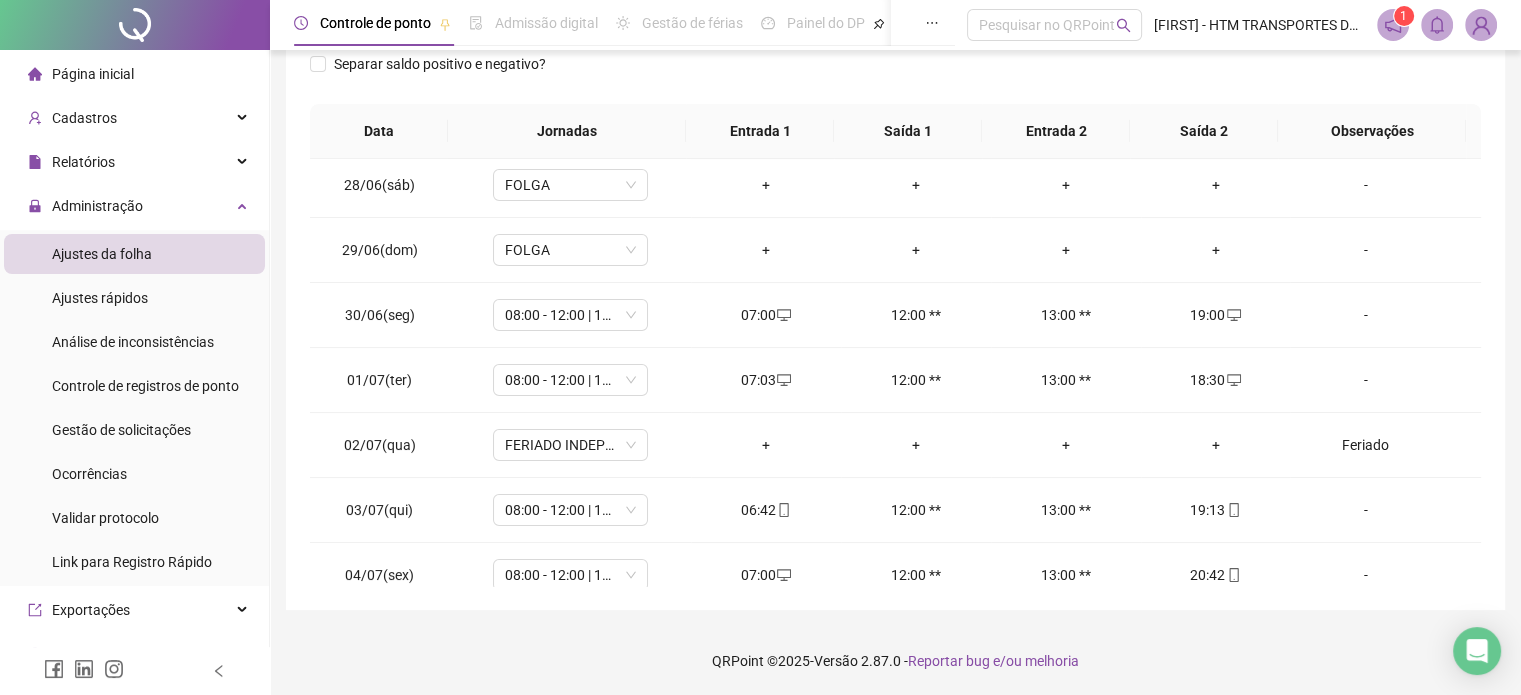 scroll, scrollTop: 109, scrollLeft: 0, axis: vertical 